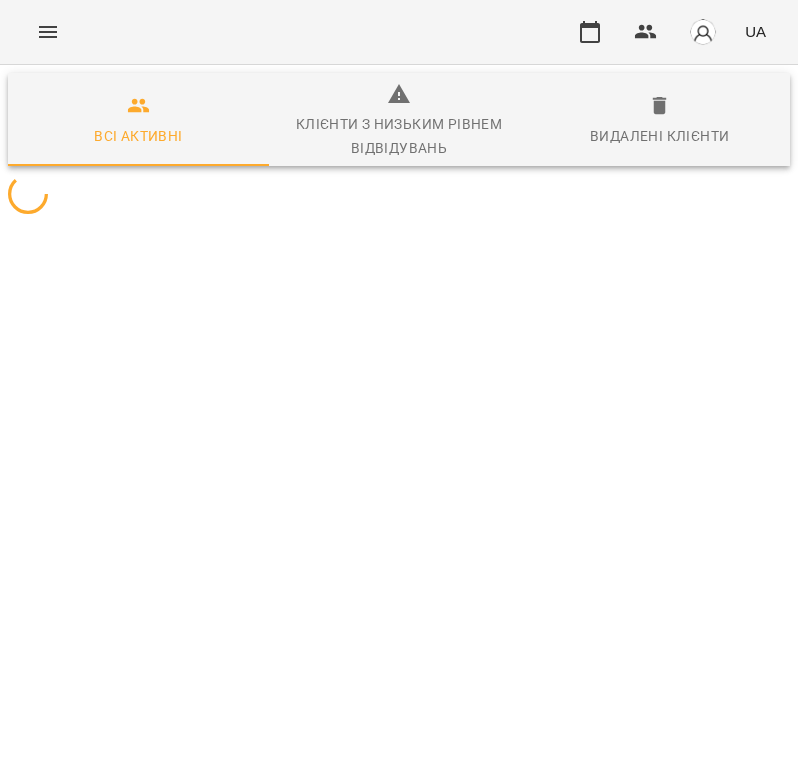 scroll, scrollTop: 0, scrollLeft: 0, axis: both 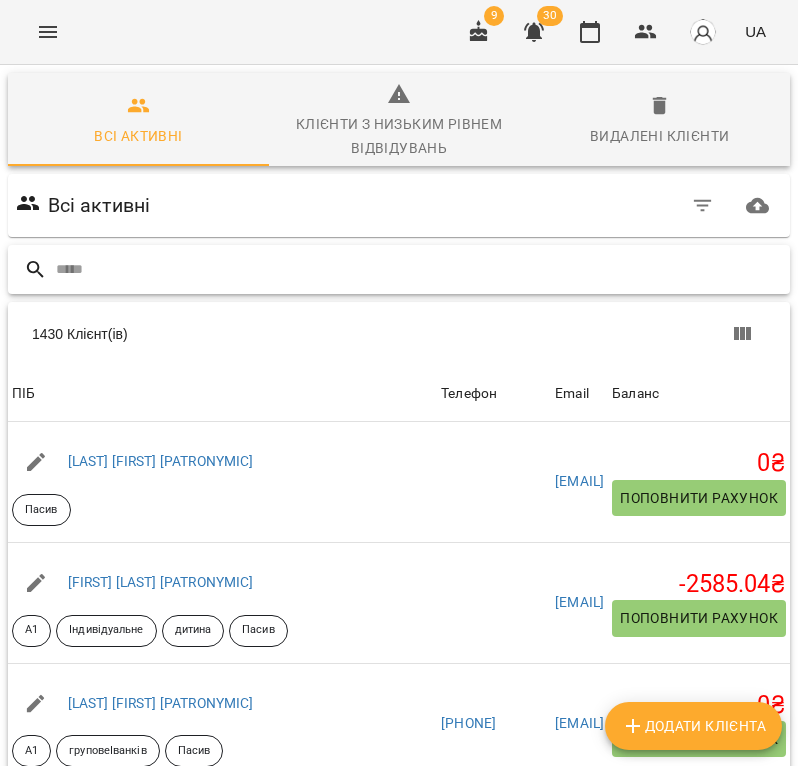 click at bounding box center [419, 269] 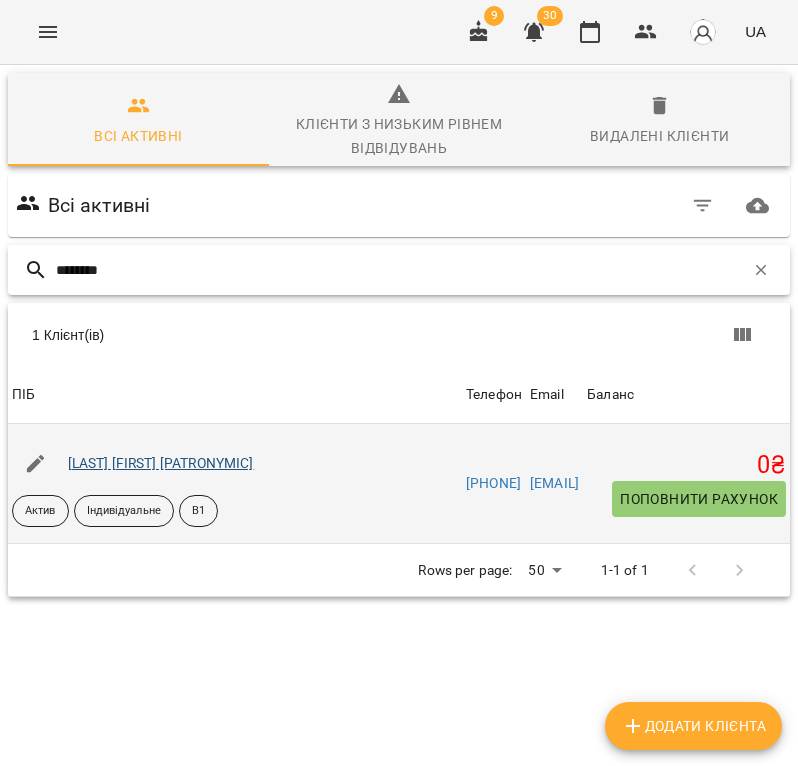 type on "********" 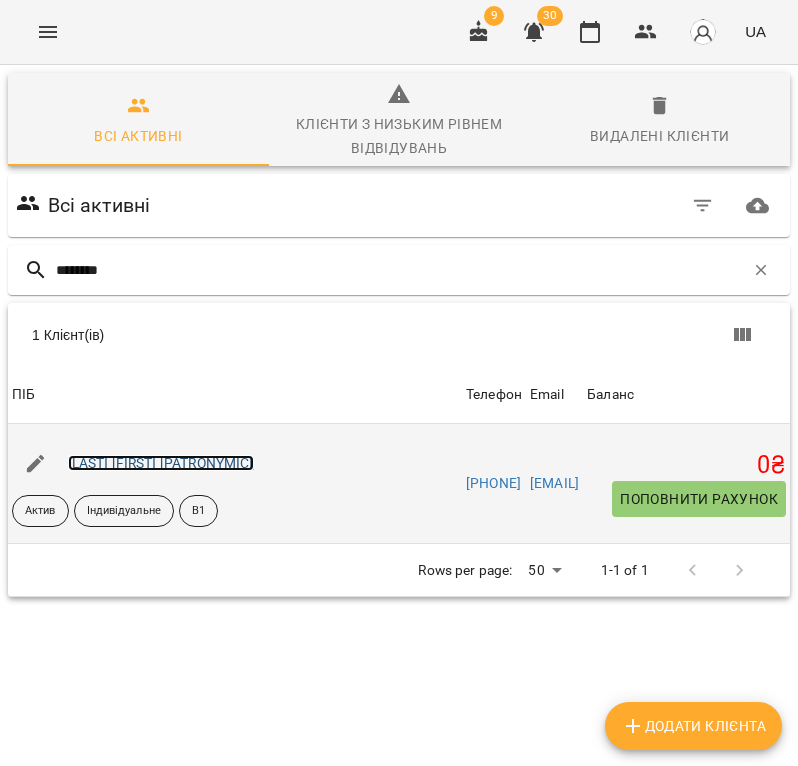 click on "[LAST] [FIRST] [PATRONYMIC]" at bounding box center (161, 463) 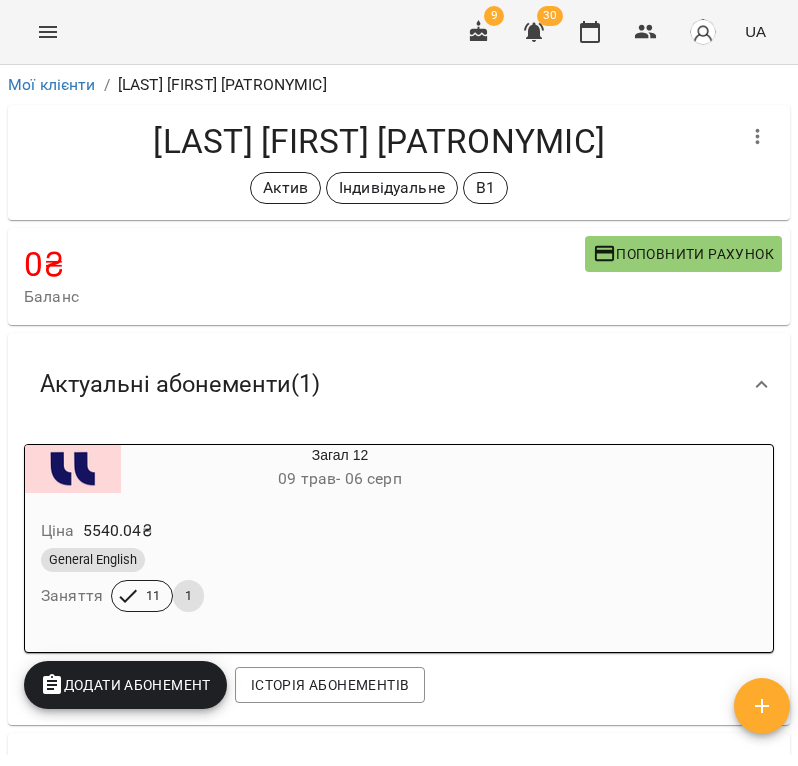 scroll, scrollTop: 114, scrollLeft: 0, axis: vertical 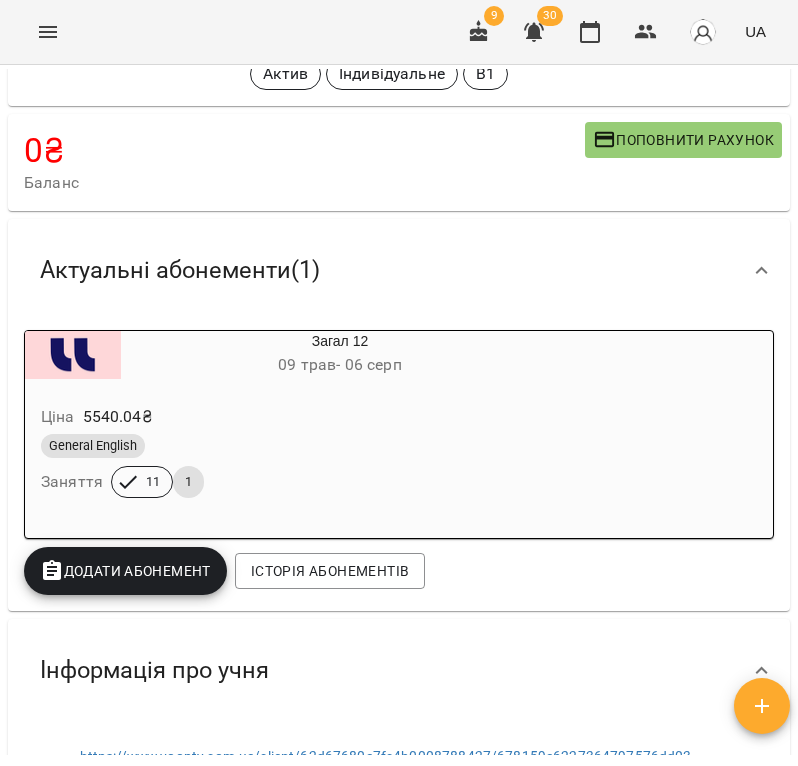 click on "Загал 12 09 трав  -   06 серп Ціна 5540.04 ₴ General English Заняття 11 1" at bounding box center (399, 434) 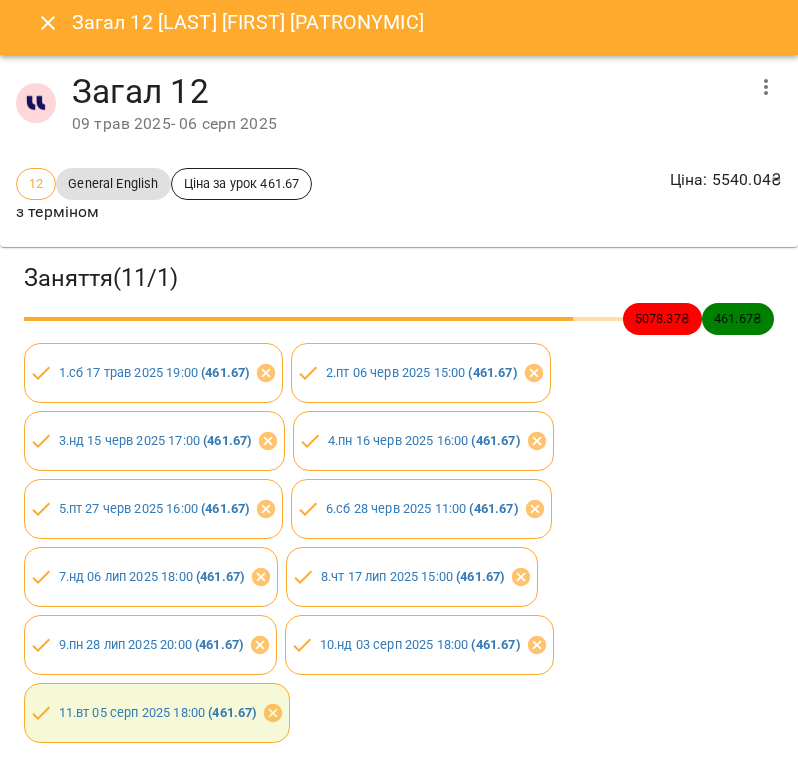 scroll, scrollTop: 0, scrollLeft: 0, axis: both 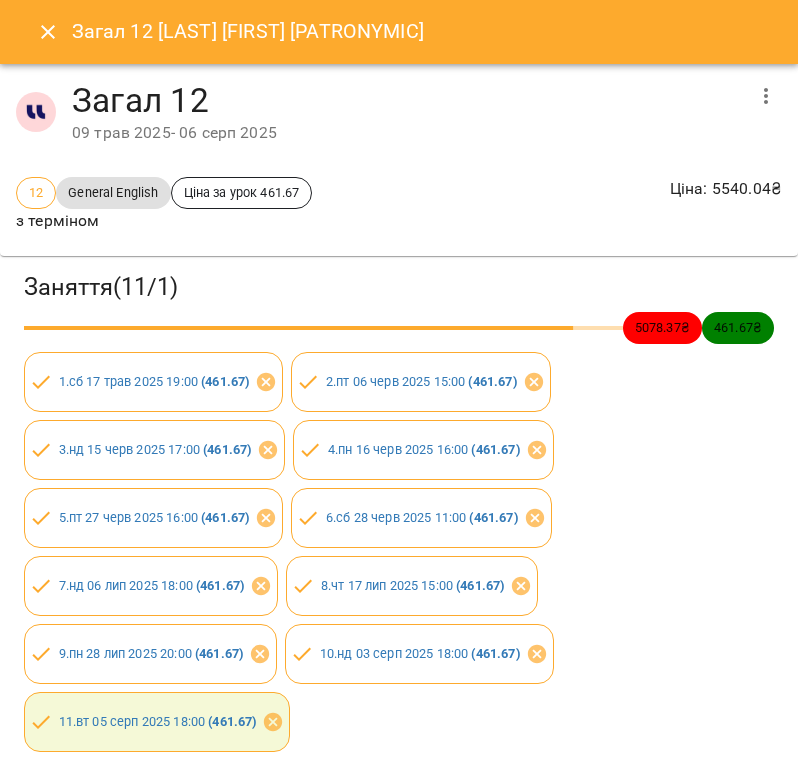 click at bounding box center [48, 32] 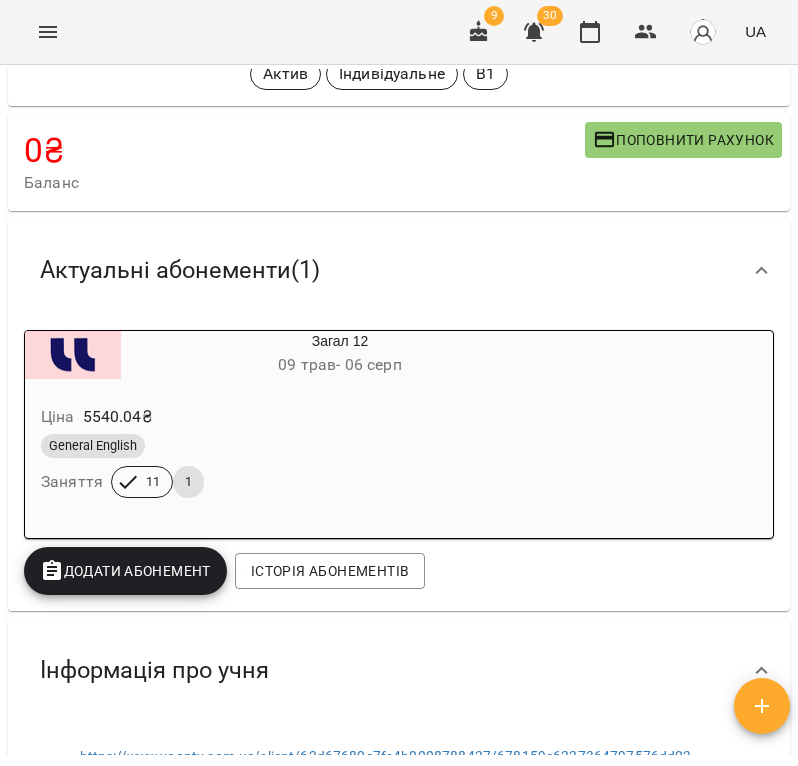 click on "General English" at bounding box center [292, 446] 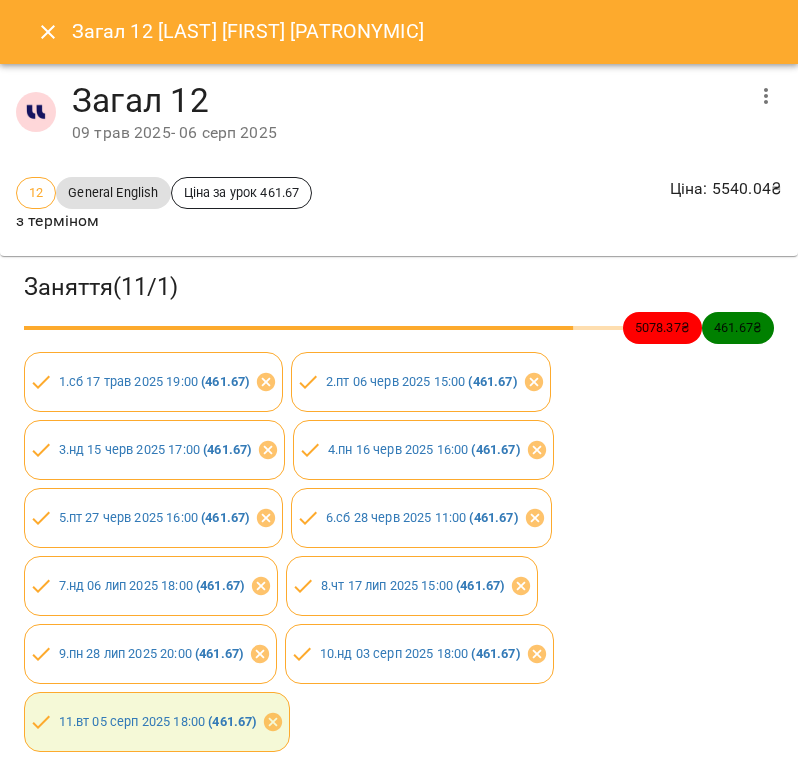 click at bounding box center [766, 96] 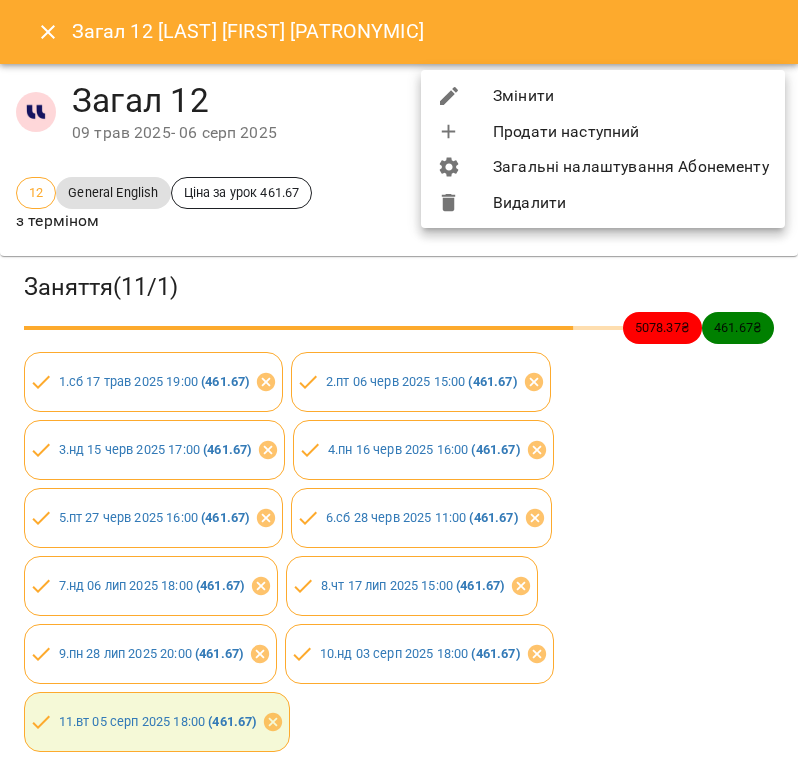 click on "Змінити" at bounding box center (603, 96) 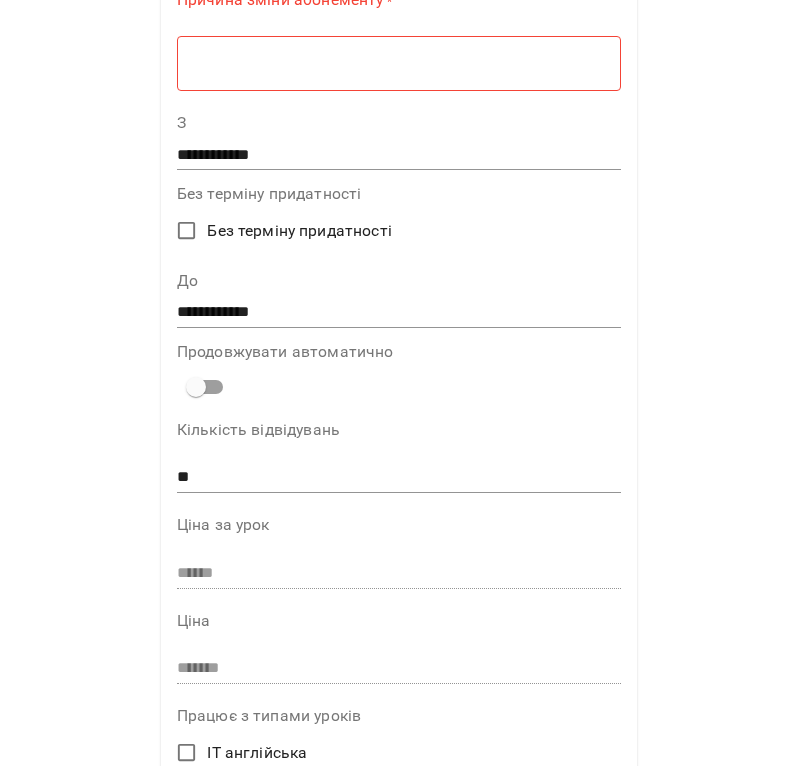 scroll, scrollTop: 342, scrollLeft: 0, axis: vertical 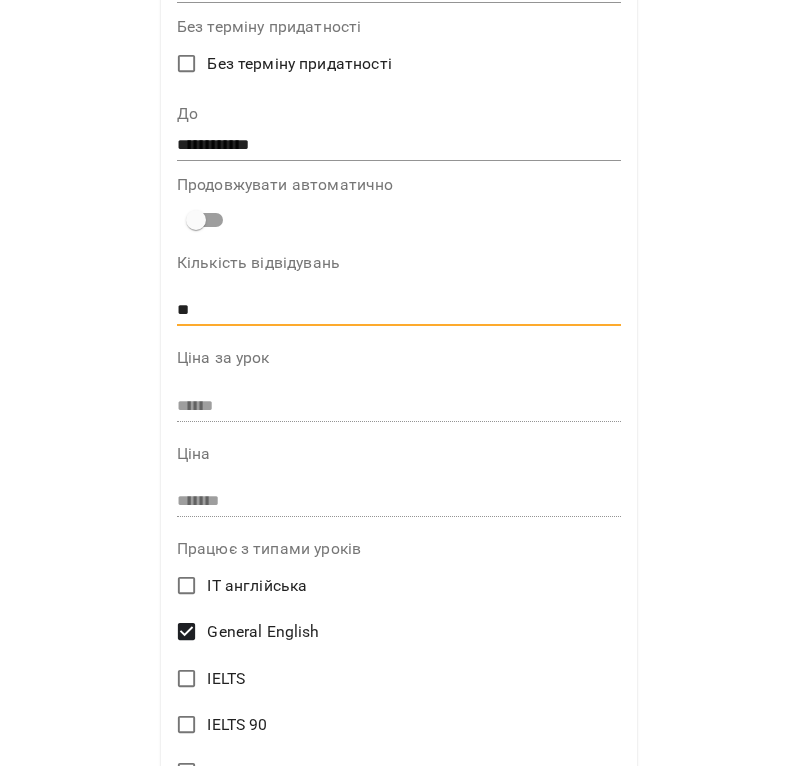 click on "**" at bounding box center (399, 311) 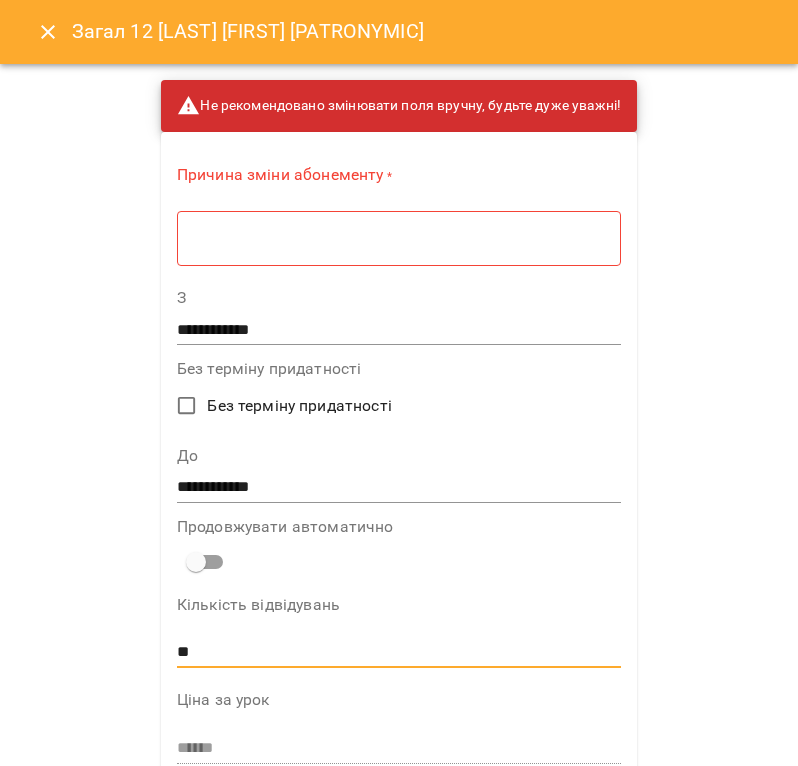type on "**" 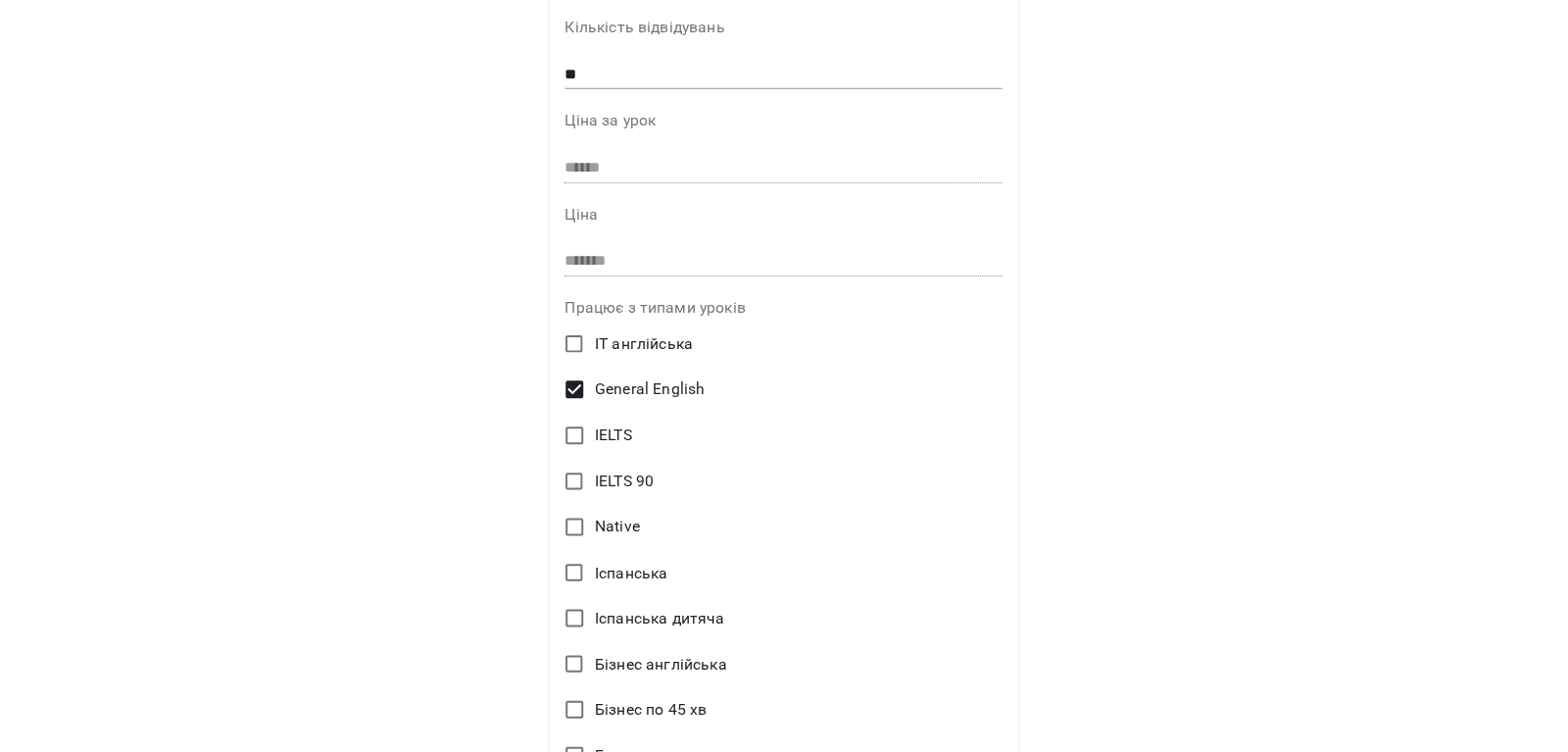 scroll, scrollTop: 1227, scrollLeft: 0, axis: vertical 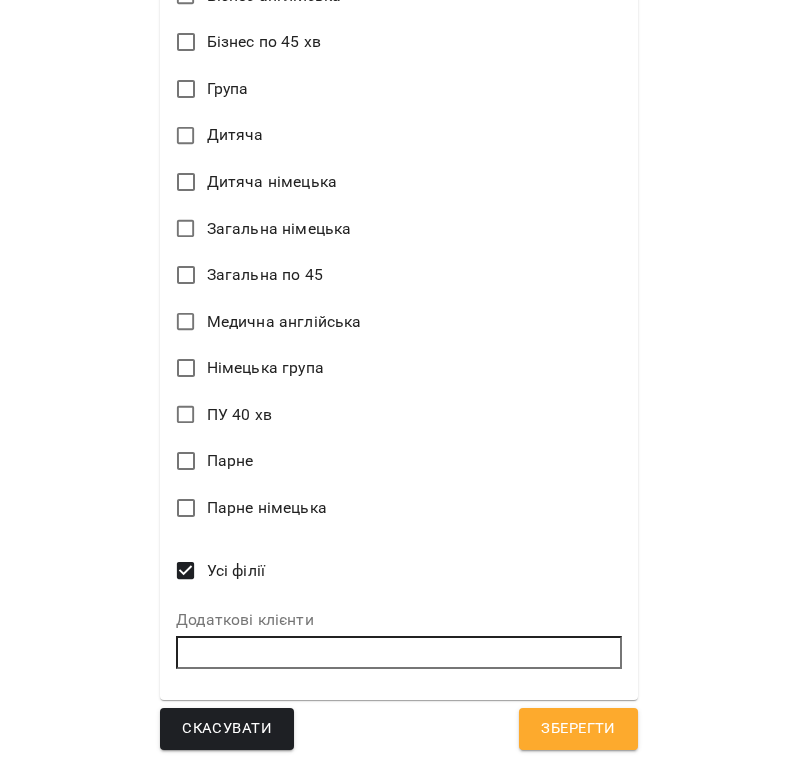 type on "**********" 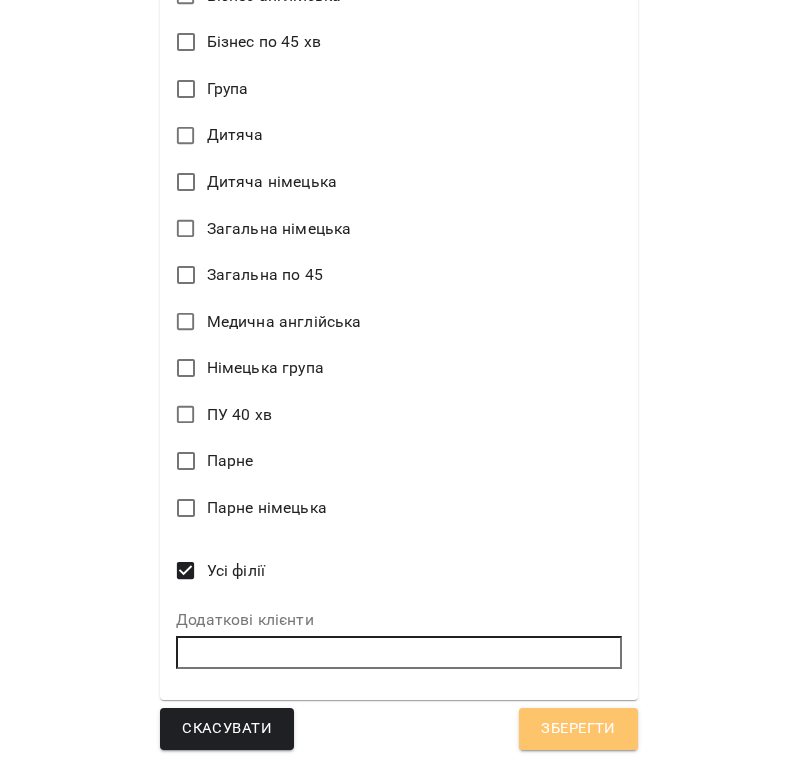 click on "Зберегти" at bounding box center [578, 729] 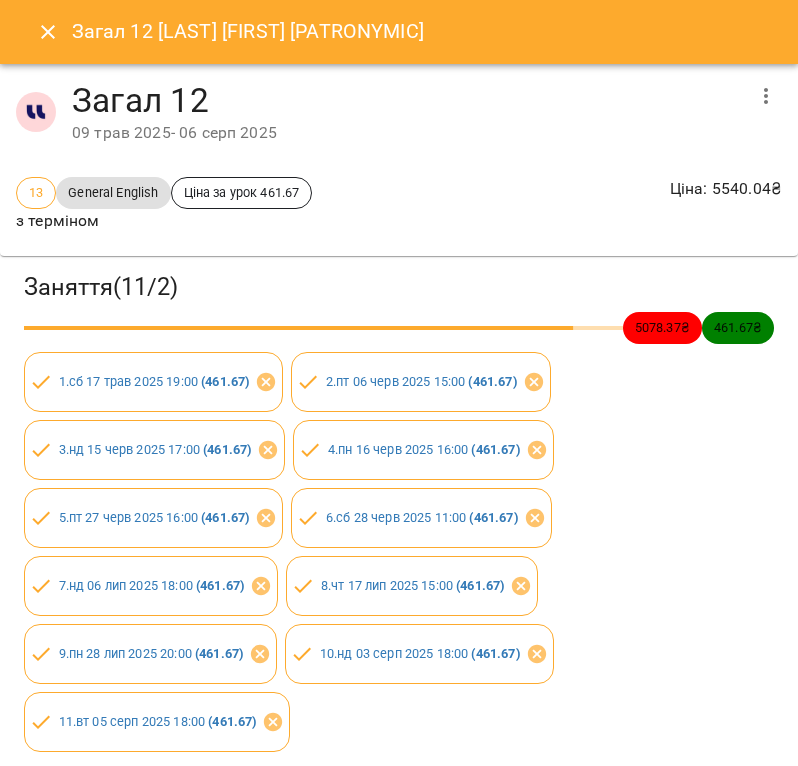 drag, startPoint x: 44, startPoint y: 65, endPoint x: 41, endPoint y: 46, distance: 19.235384 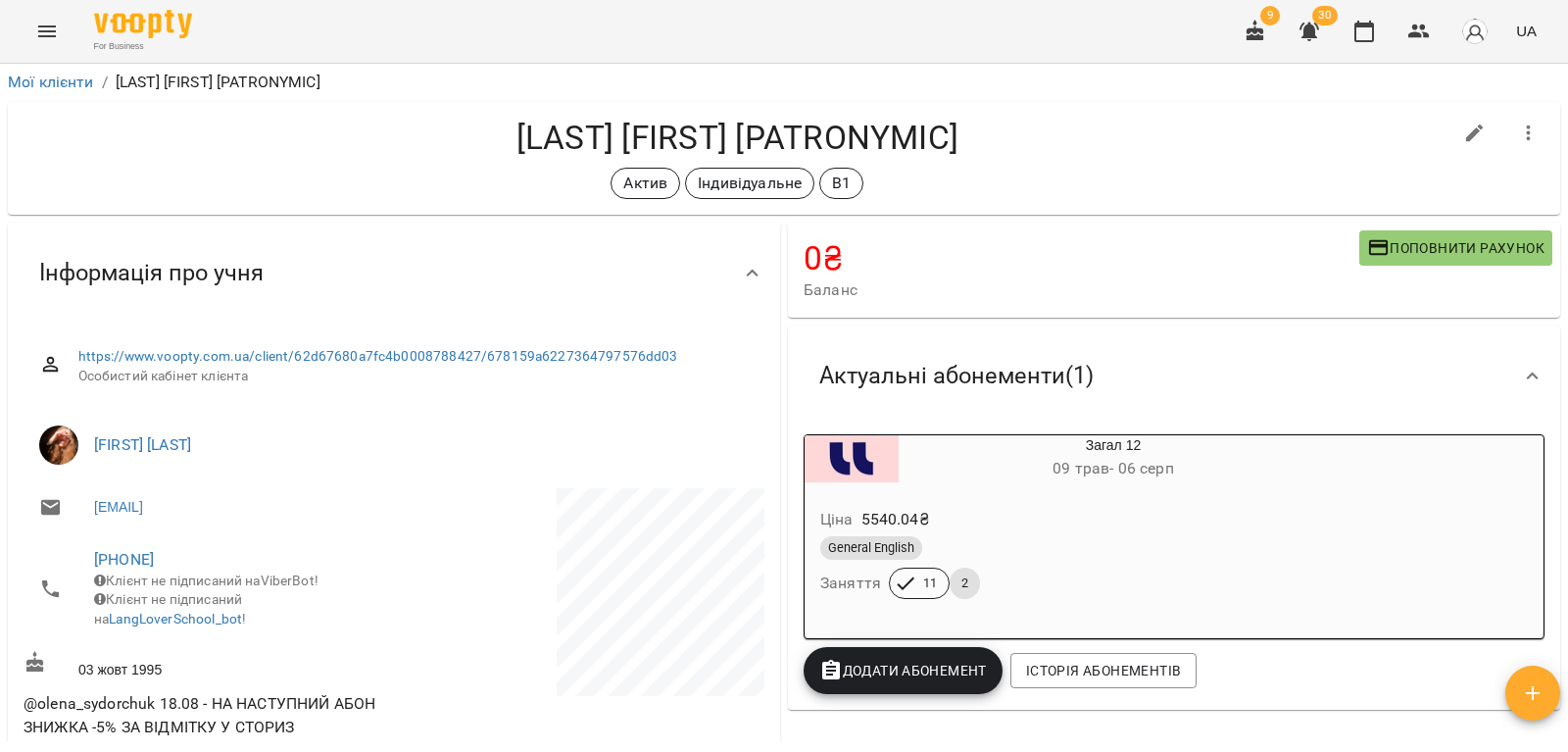 scroll, scrollTop: 0, scrollLeft: 0, axis: both 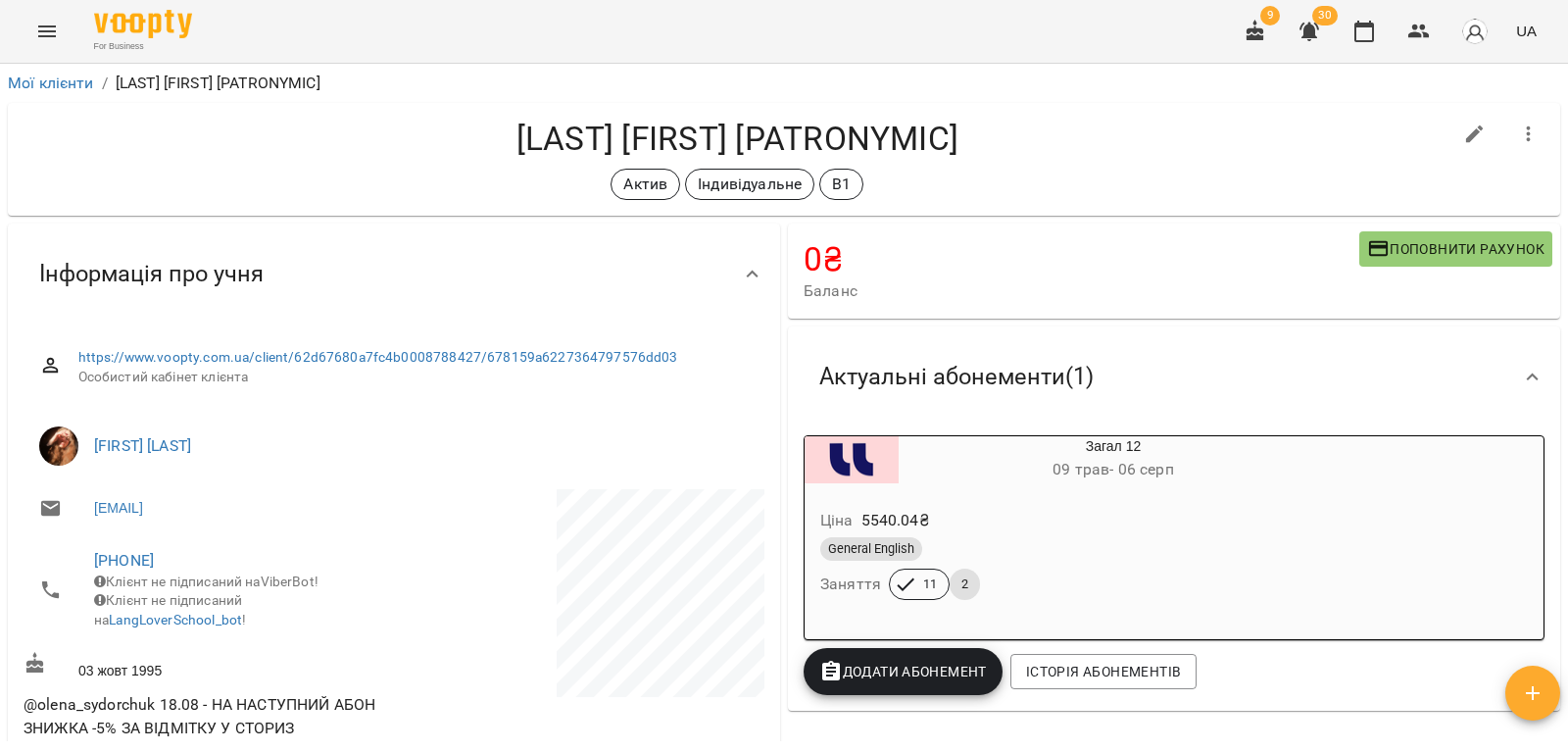 click 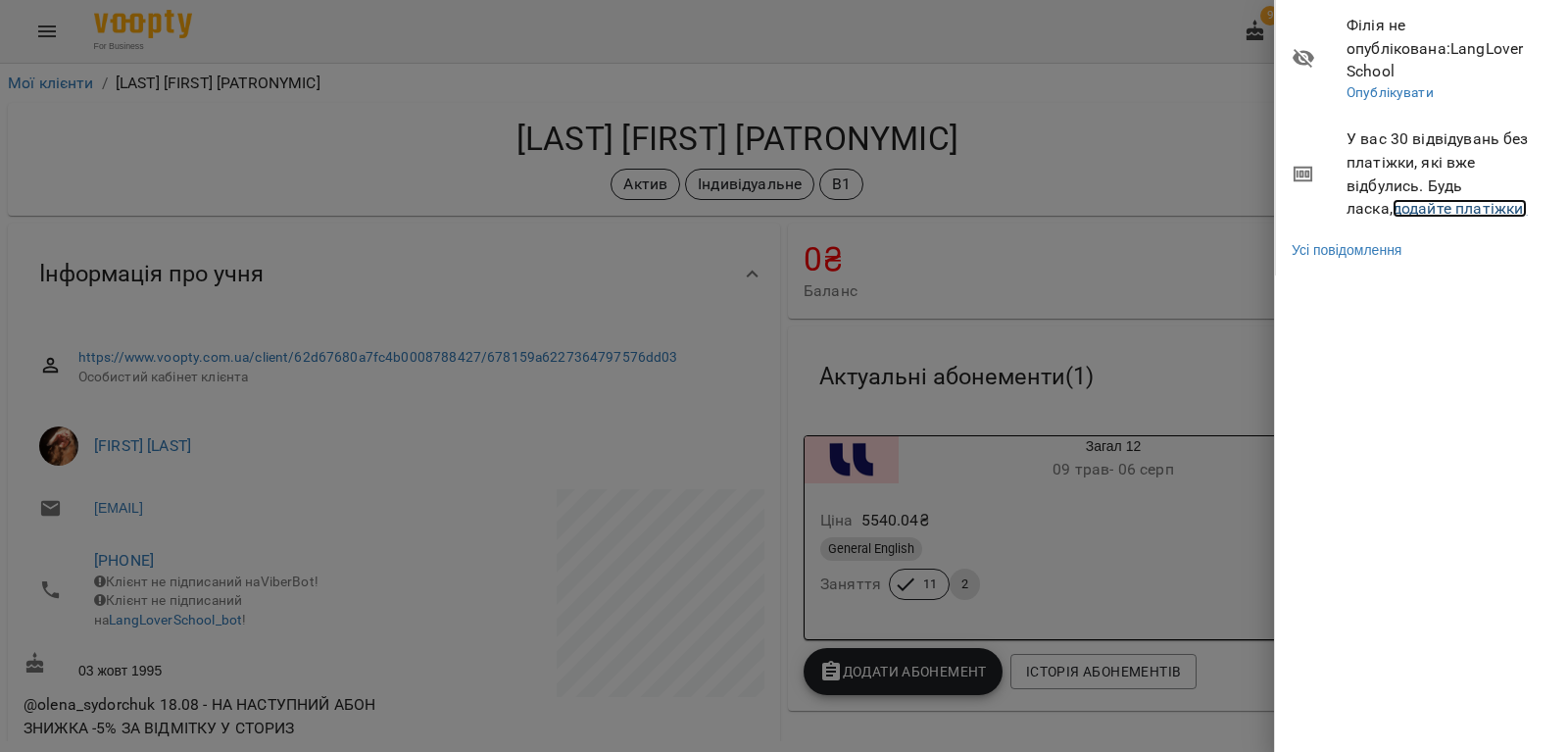 click on "додайте платіжки!" at bounding box center [1460, 208] 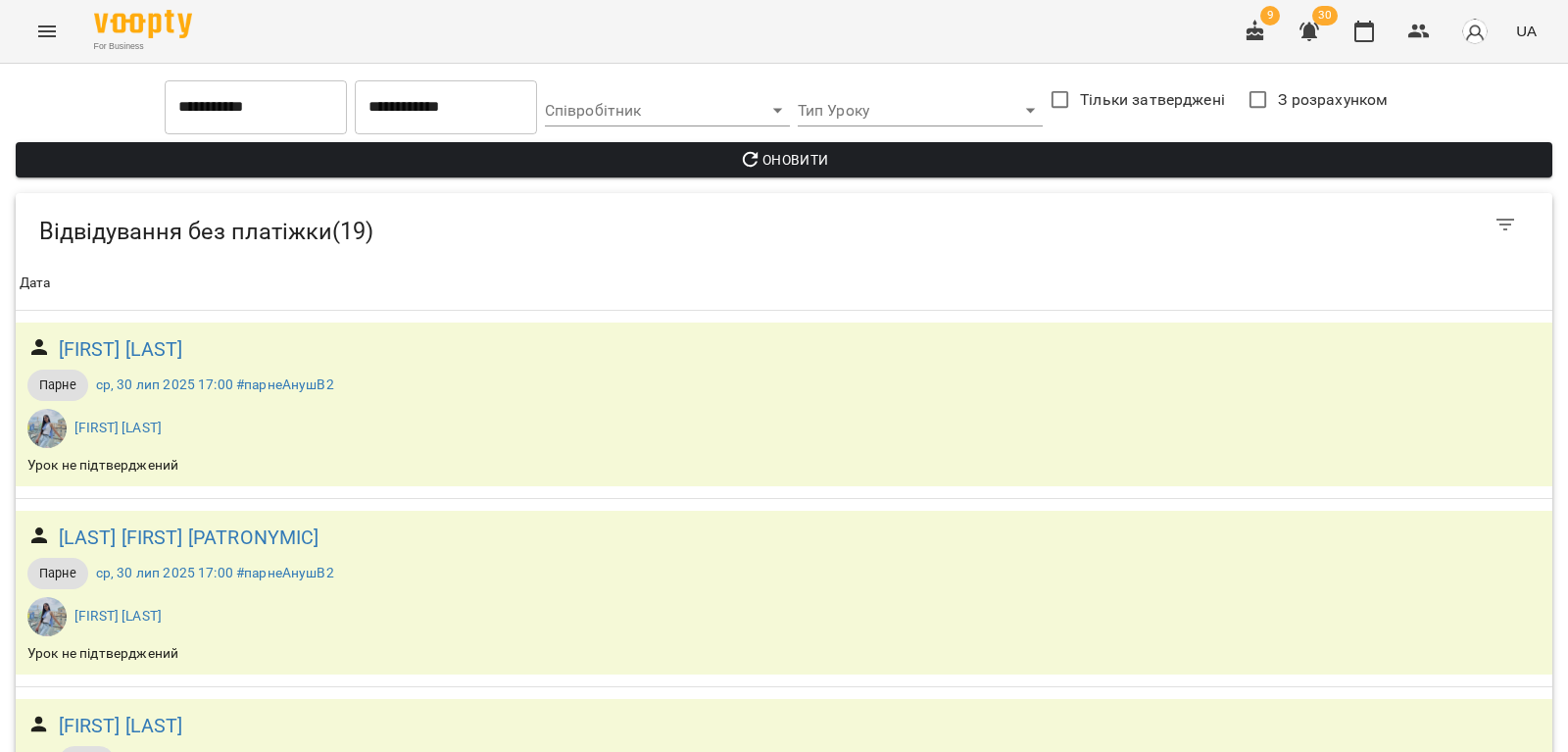 scroll, scrollTop: 352, scrollLeft: 0, axis: vertical 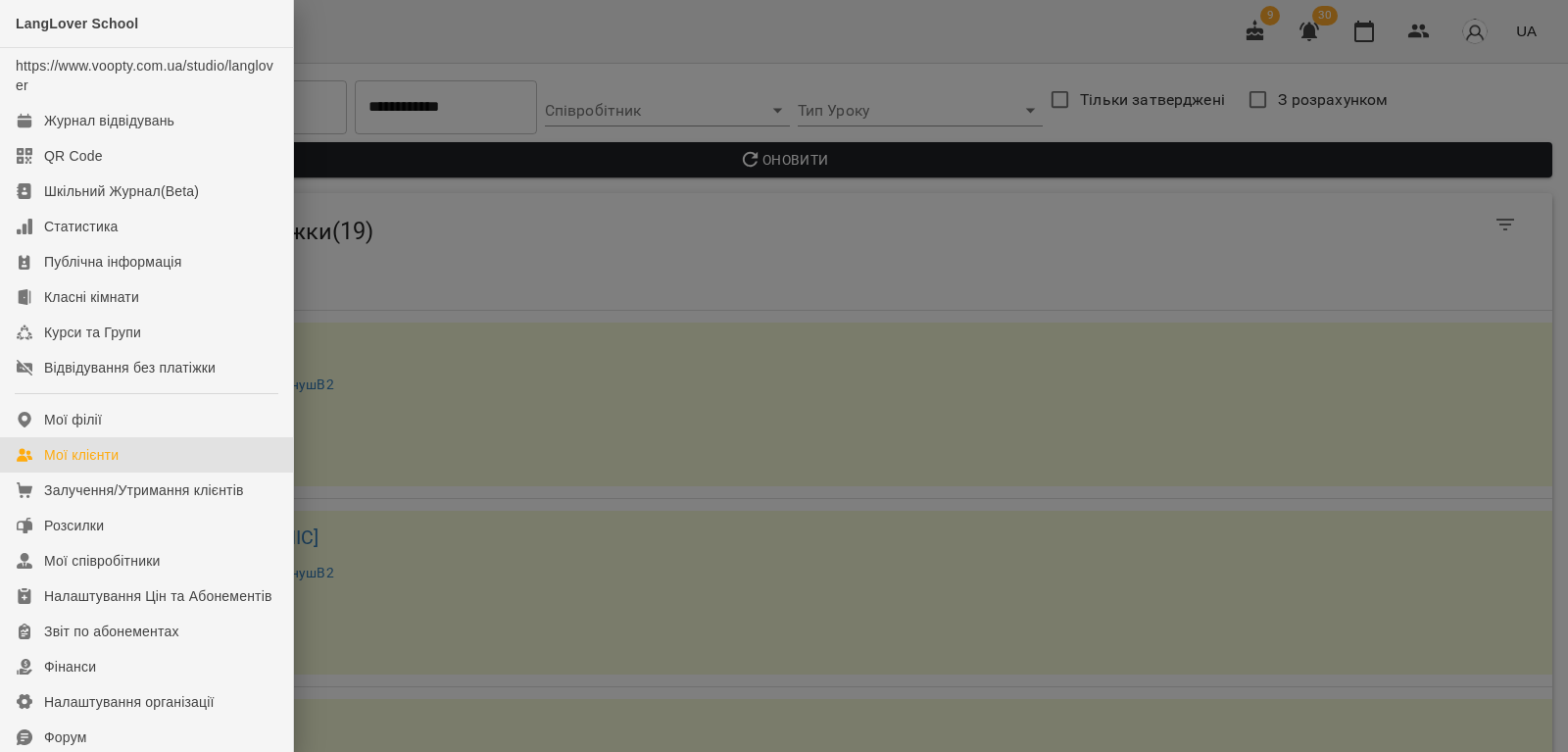 click on "Мої клієнти" at bounding box center (146, 455) 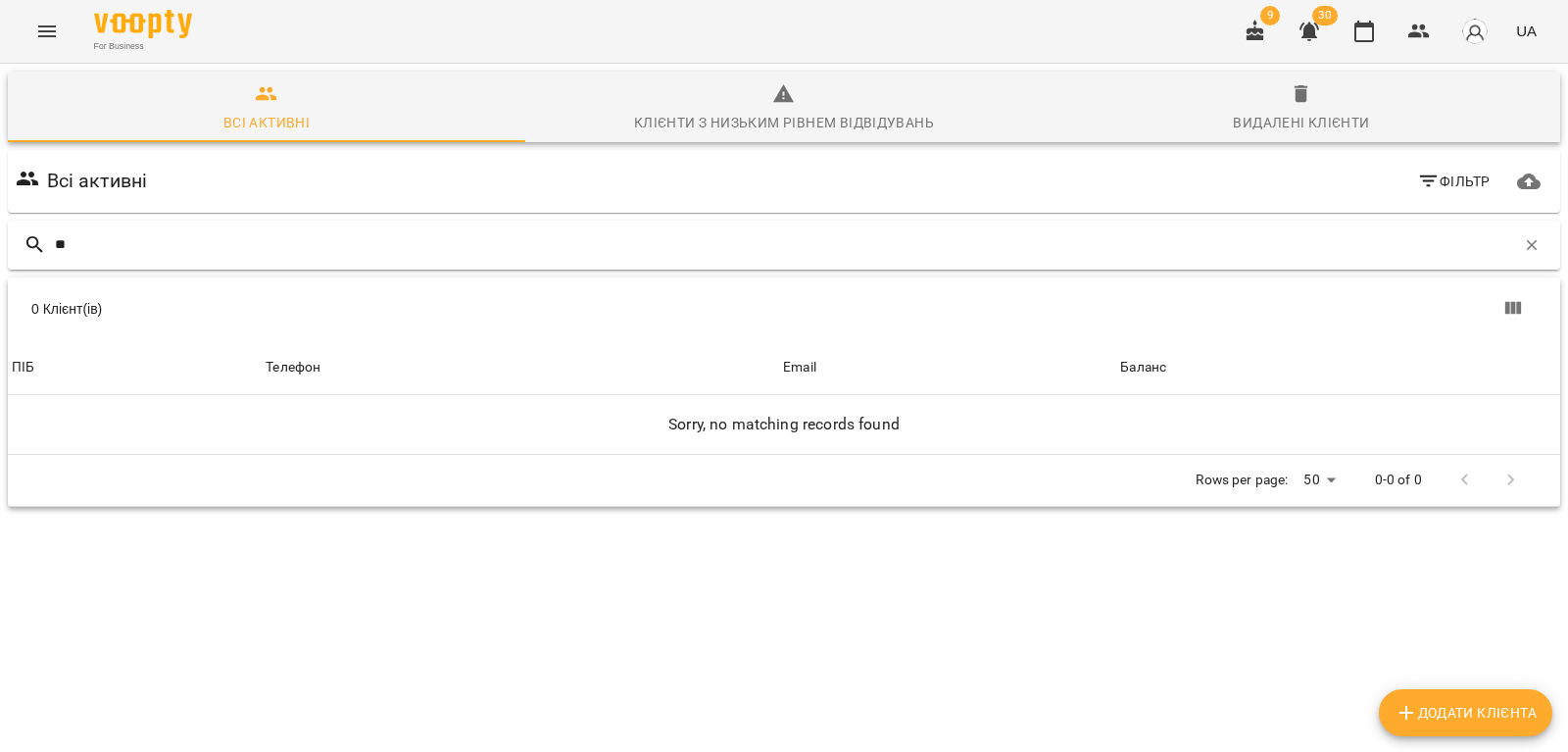 type on "*" 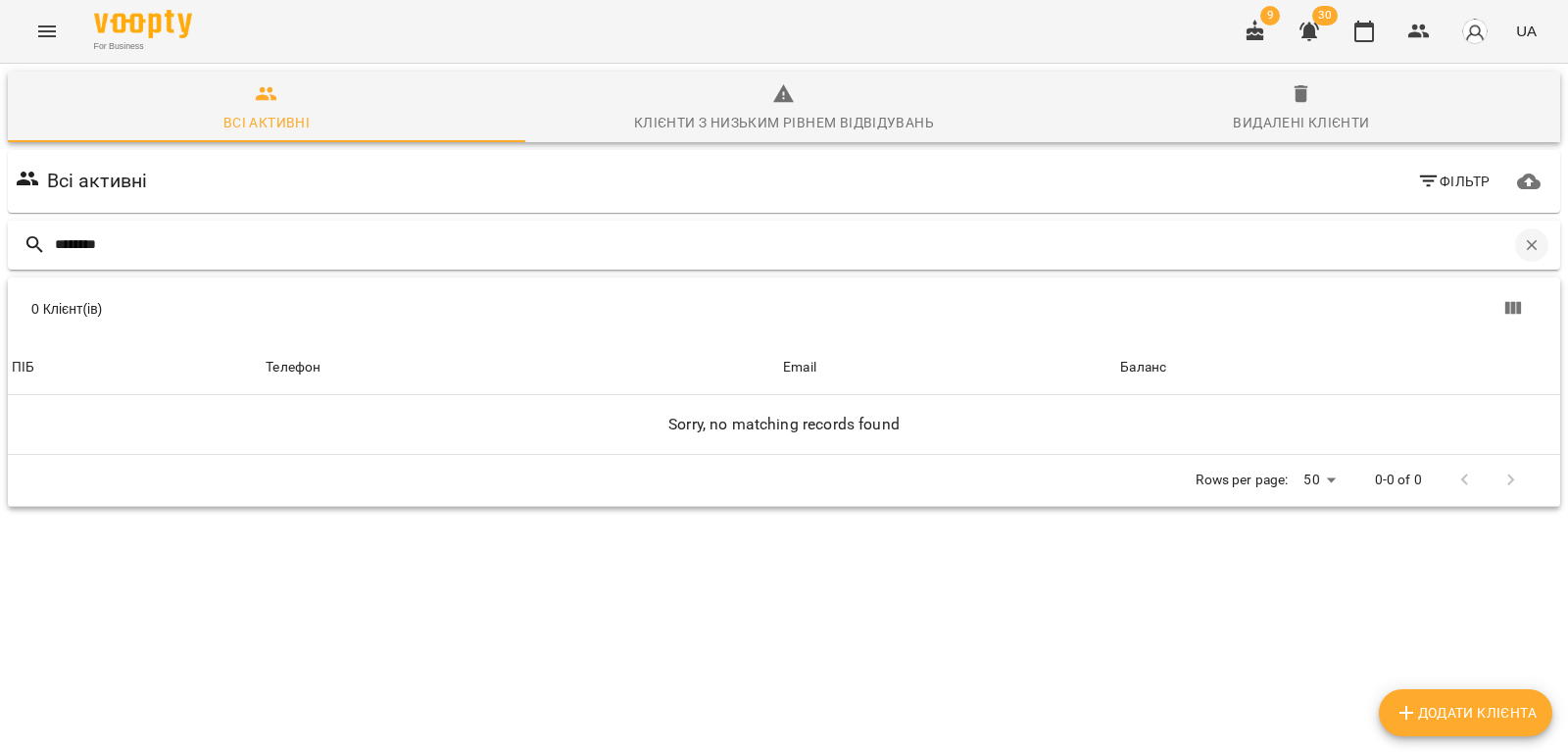drag, startPoint x: 1494, startPoint y: 246, endPoint x: 1519, endPoint y: 247, distance: 25.019992 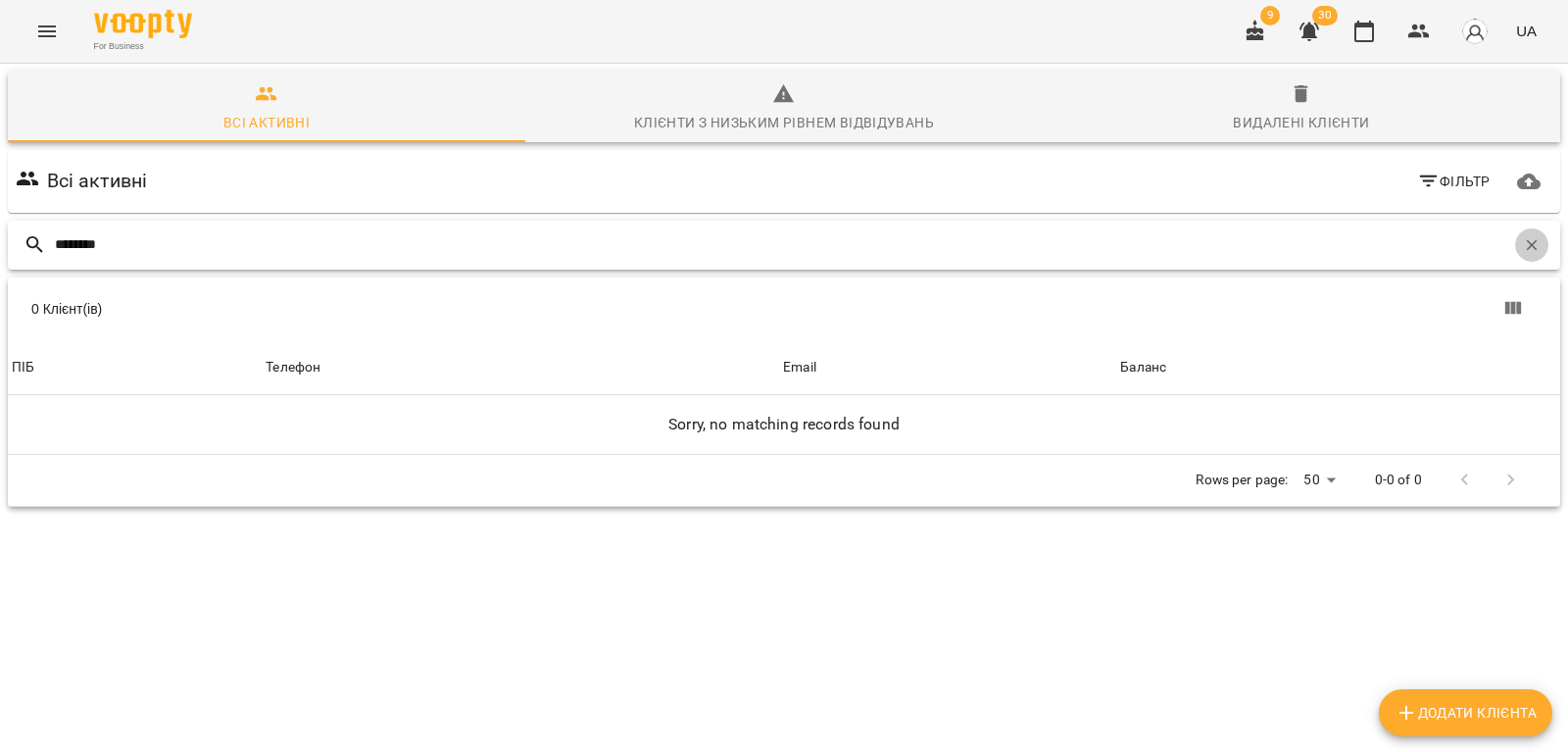 click at bounding box center [1532, 245] 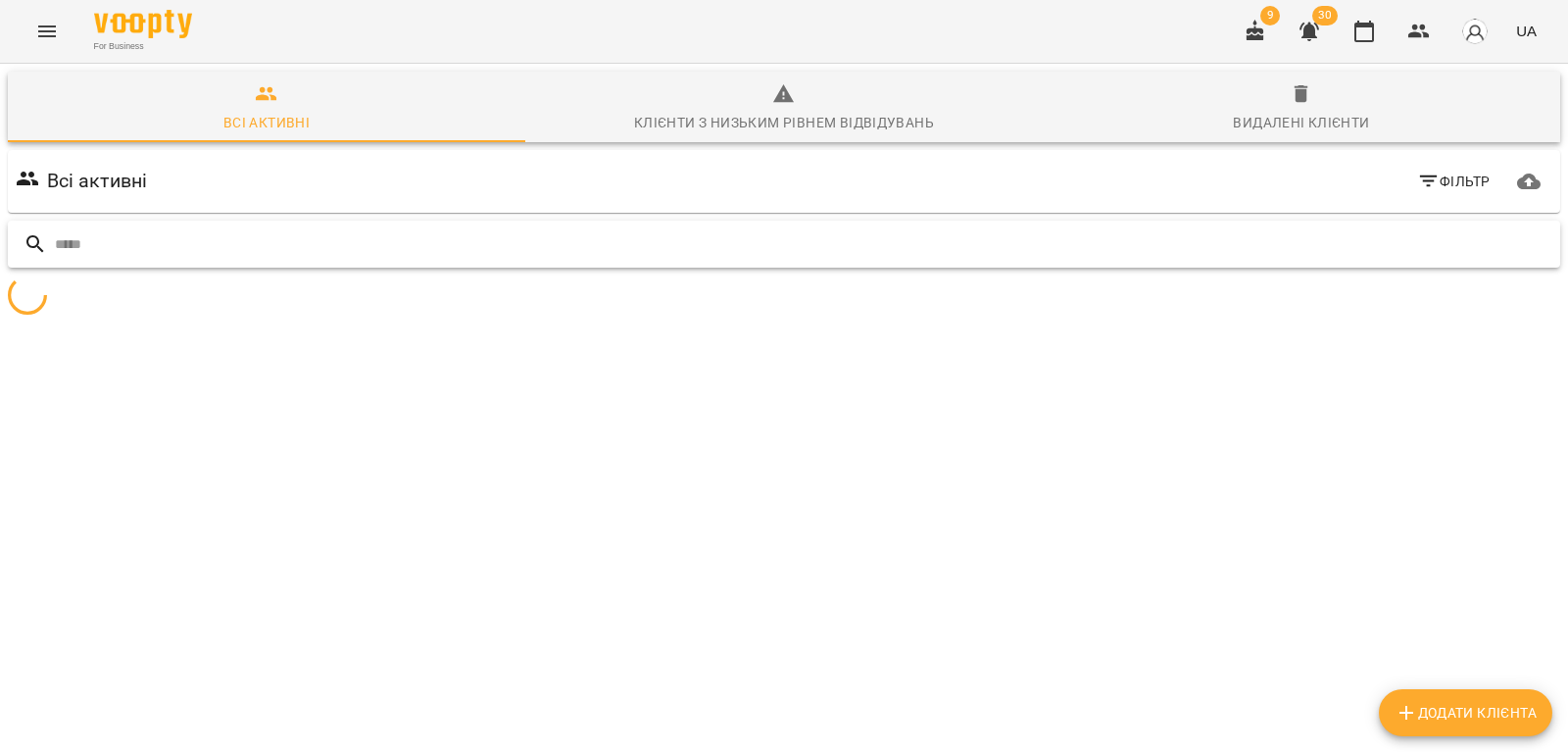 click on "Всі активні Фільтр Додати клієнта" at bounding box center (784, 269) 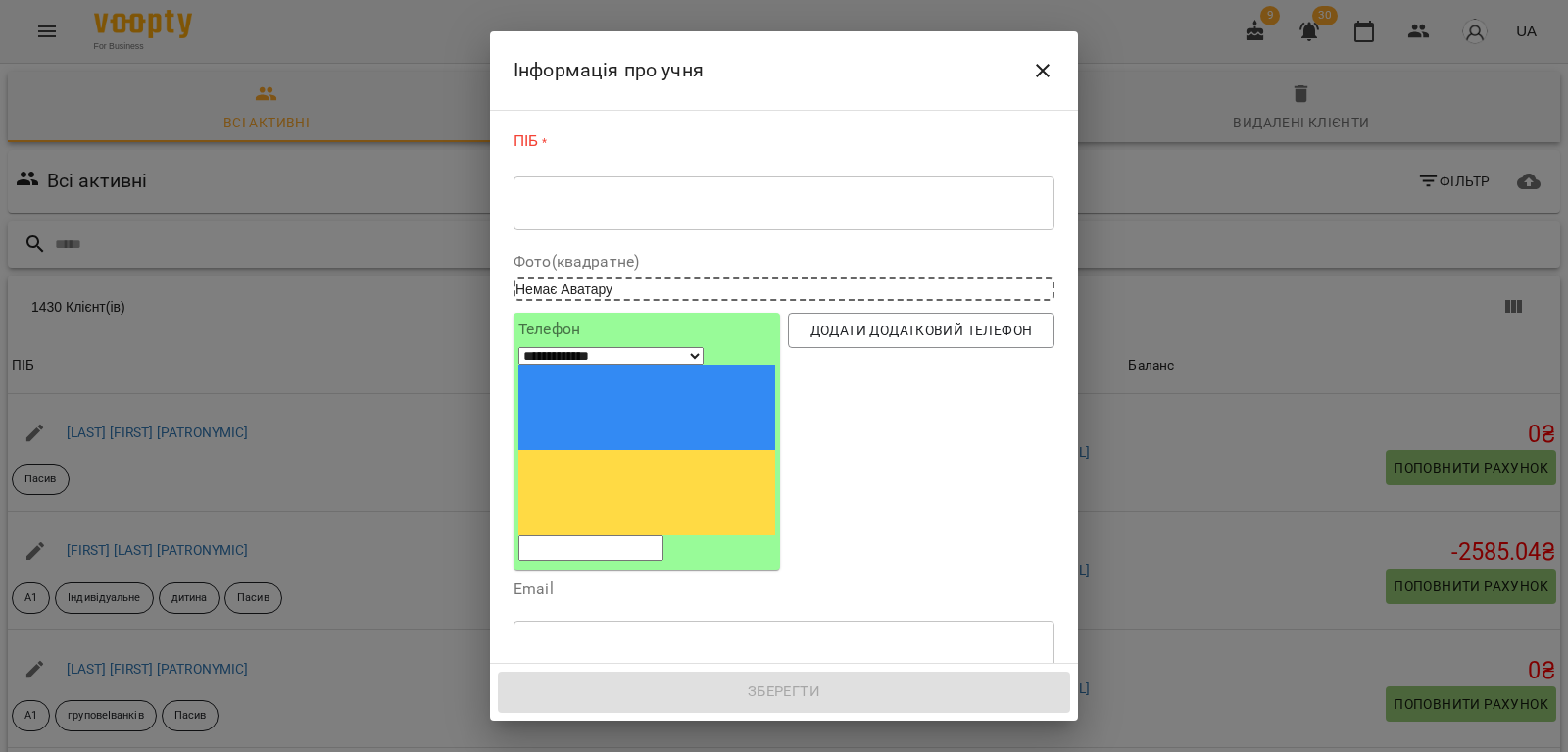 click at bounding box center (784, 203) 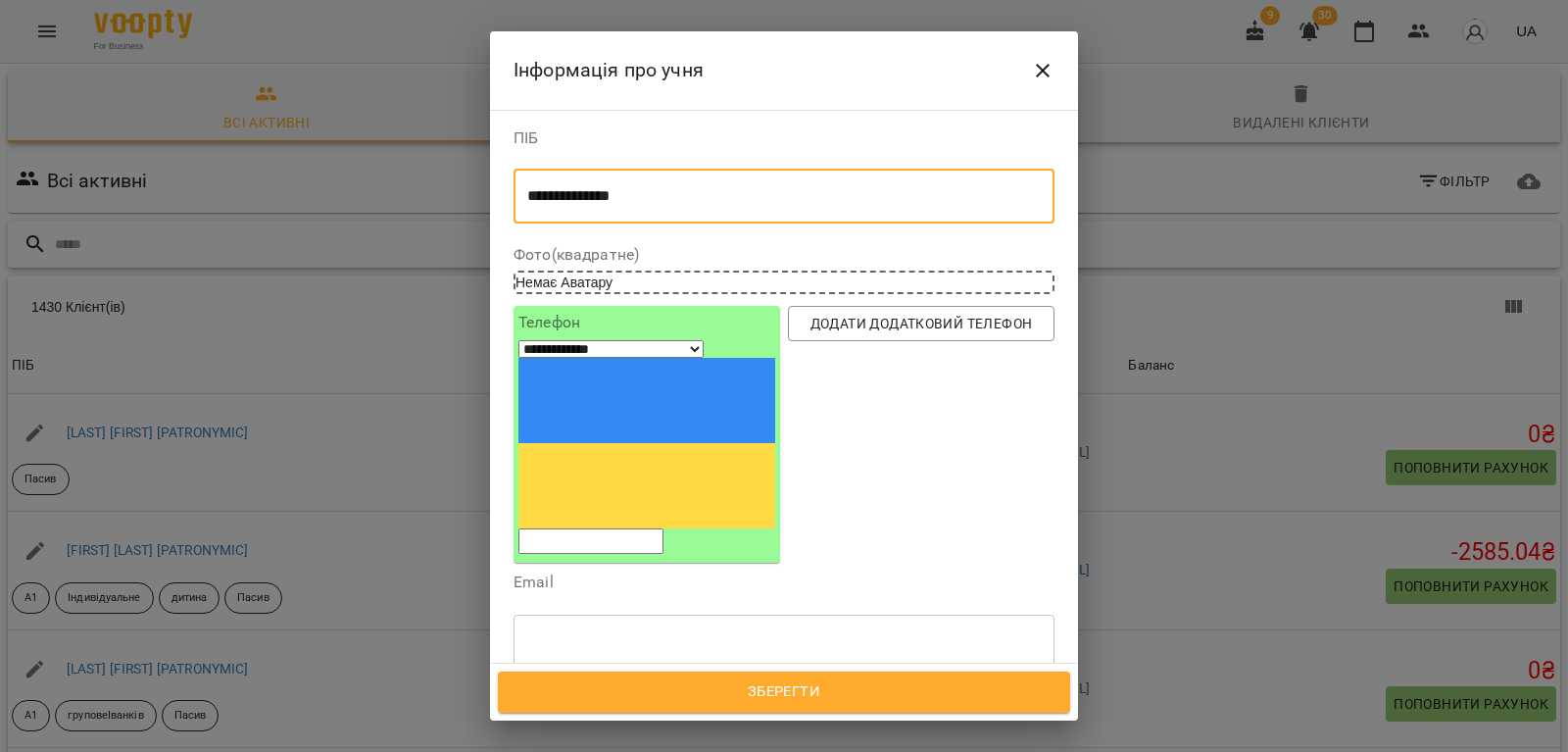 click at bounding box center [784, 641] 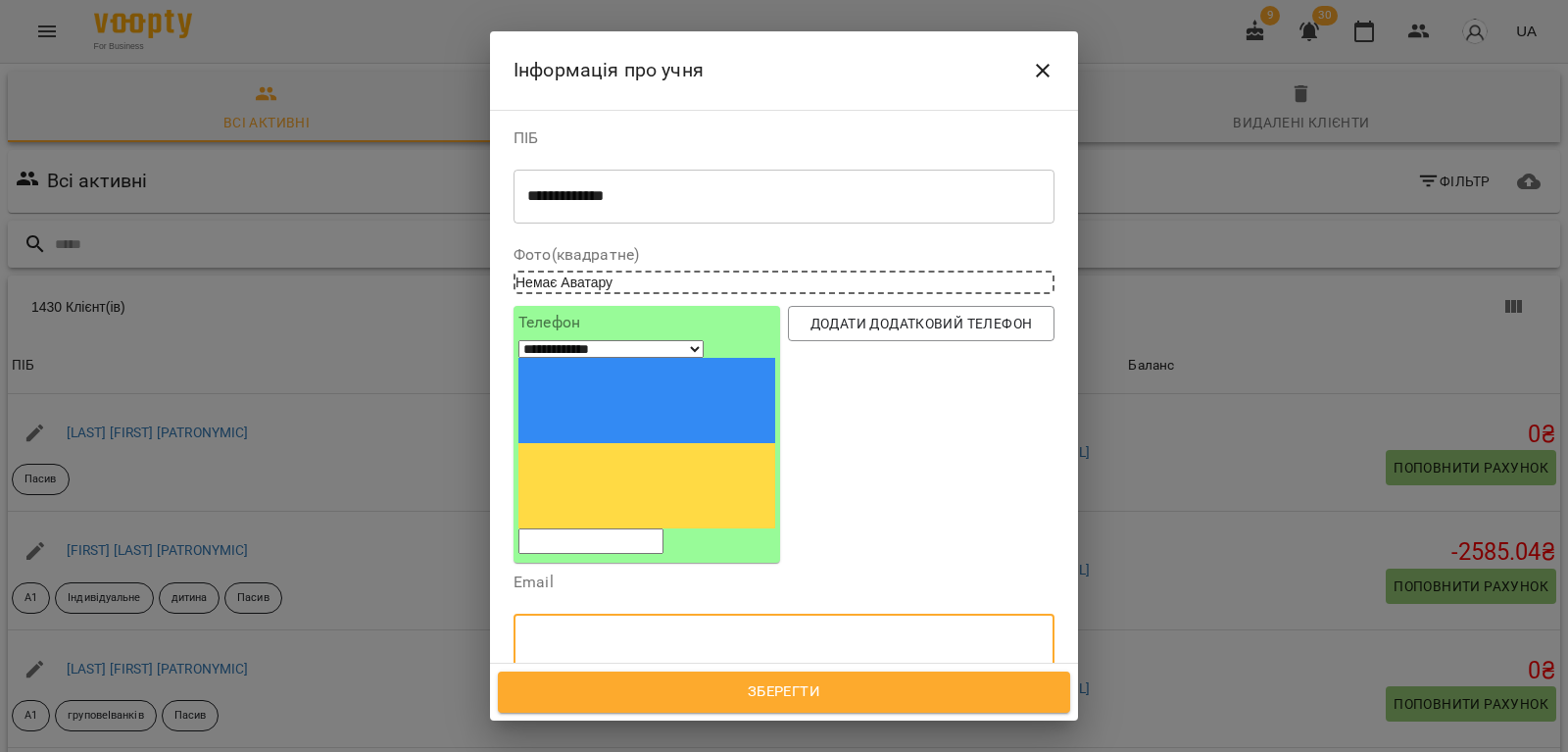 scroll, scrollTop: 112, scrollLeft: 0, axis: vertical 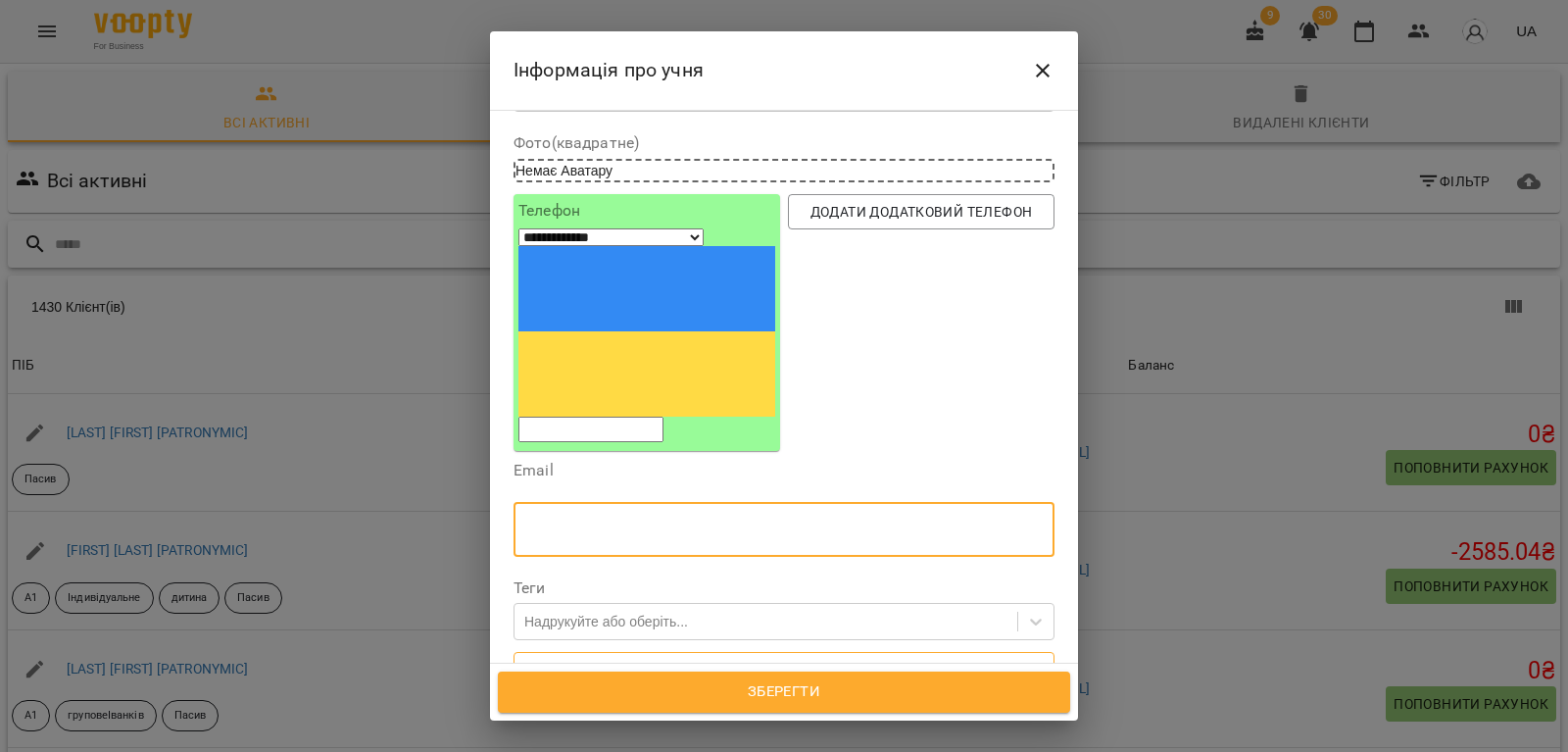 click on "Дата народження" at bounding box center [784, 670] 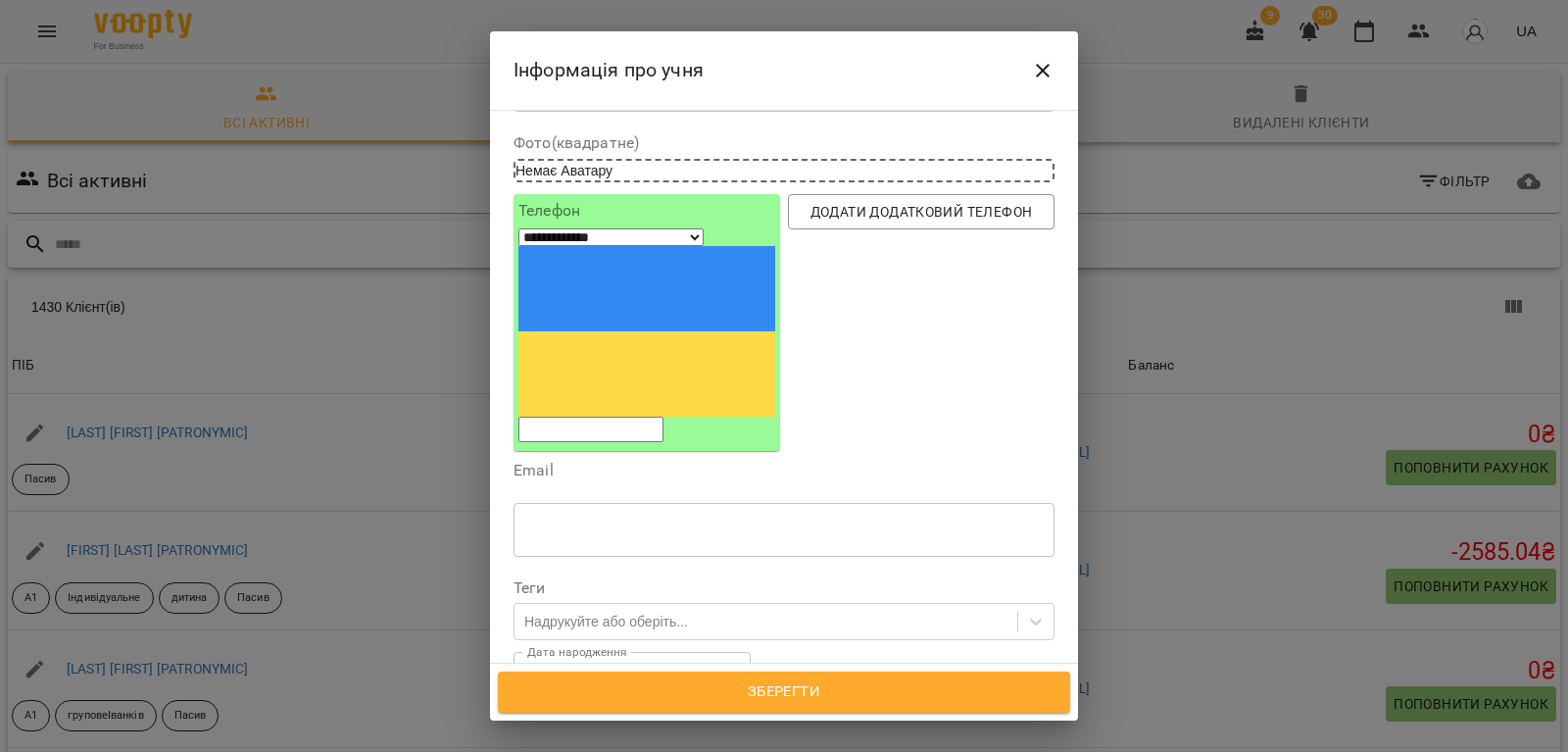 scroll, scrollTop: 335, scrollLeft: 0, axis: vertical 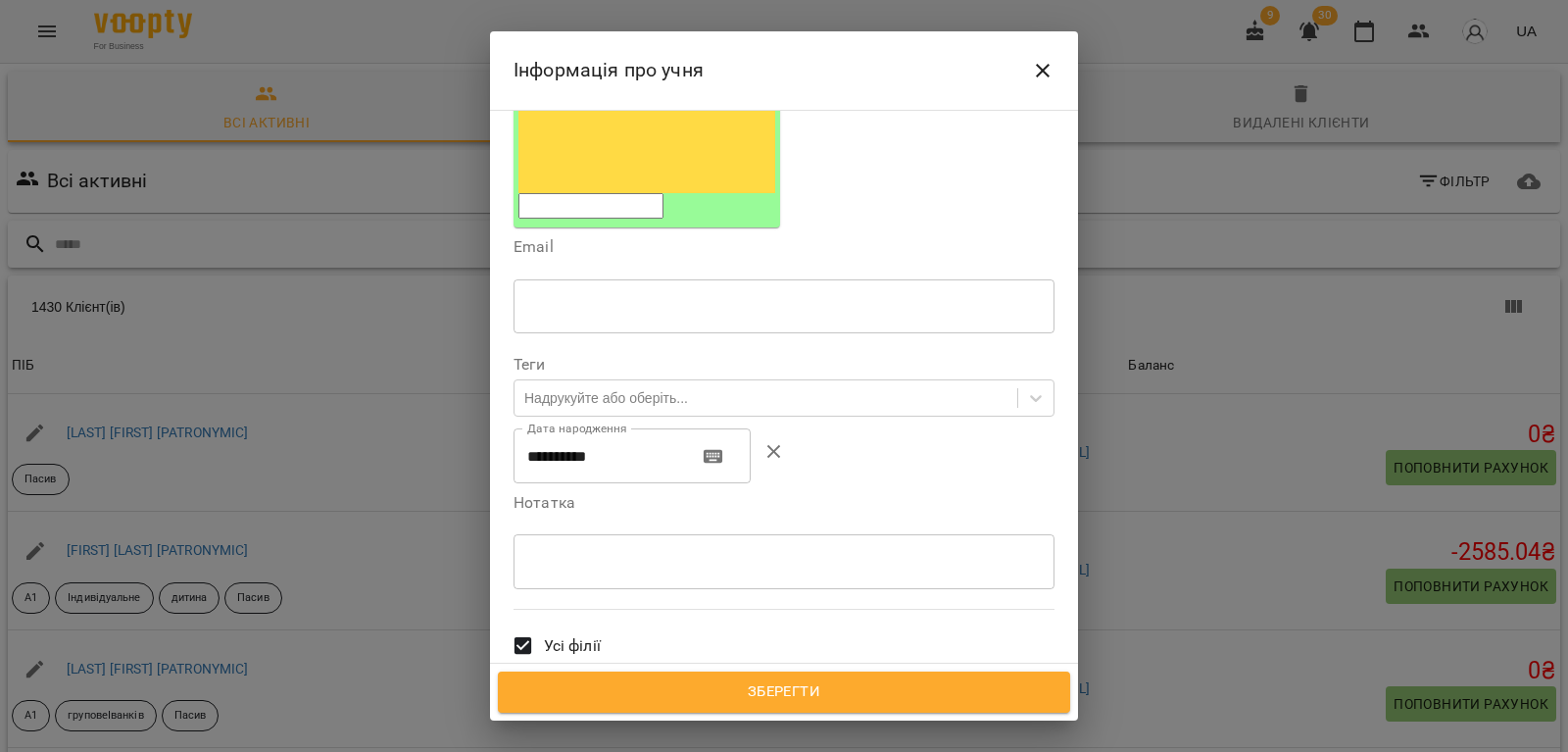 click on "**********" at bounding box center [598, 456] 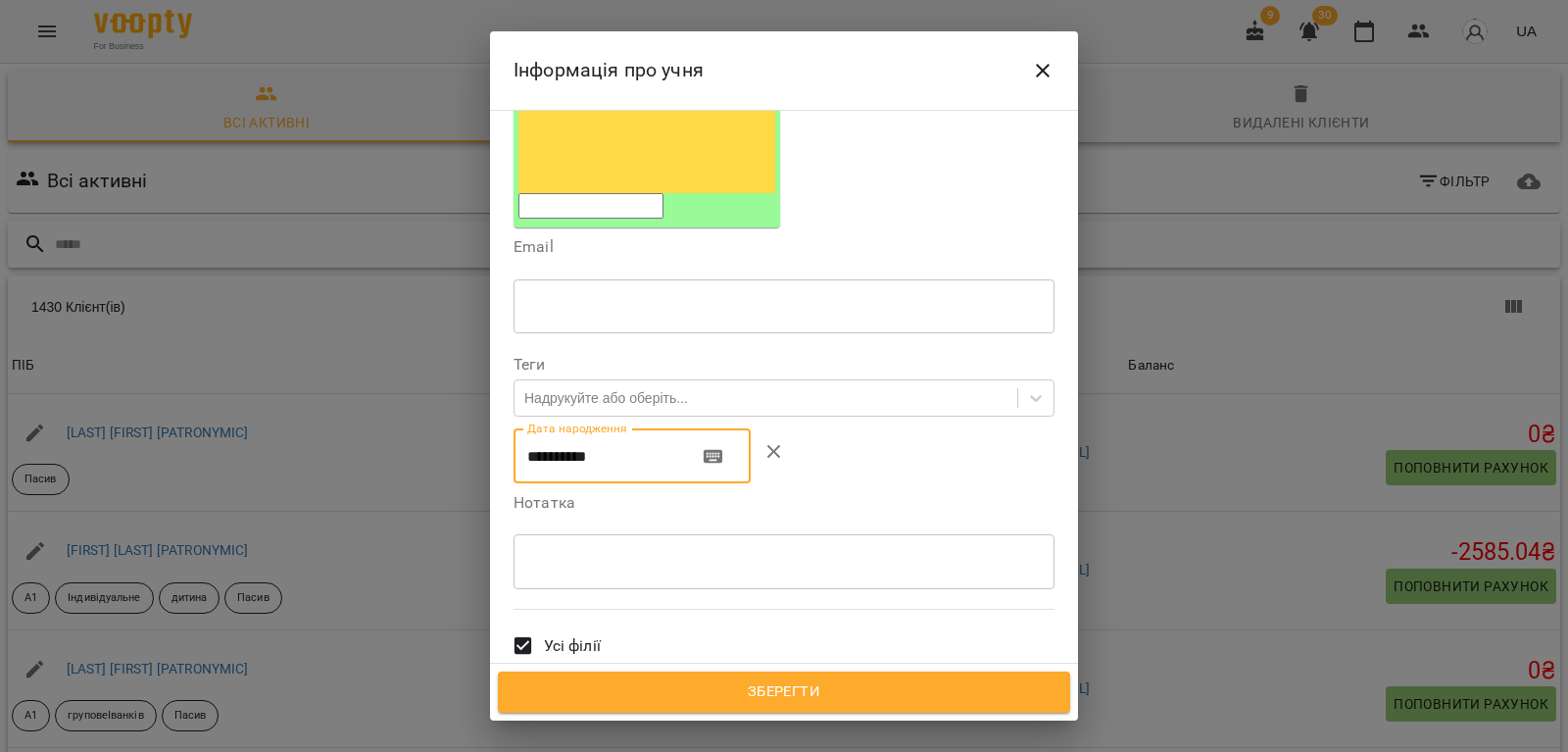 click on "**********" at bounding box center (598, 456) 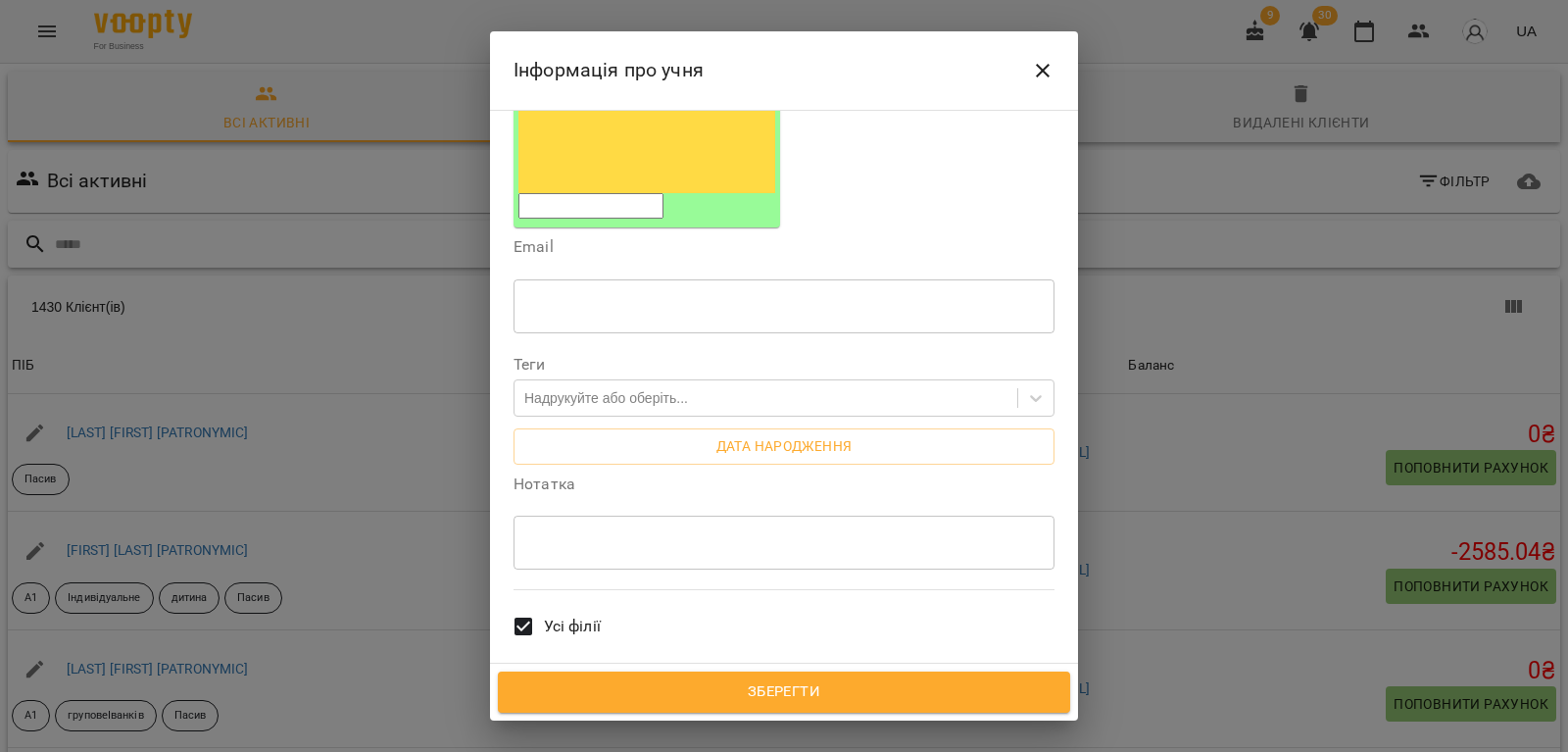 scroll, scrollTop: 437, scrollLeft: 0, axis: vertical 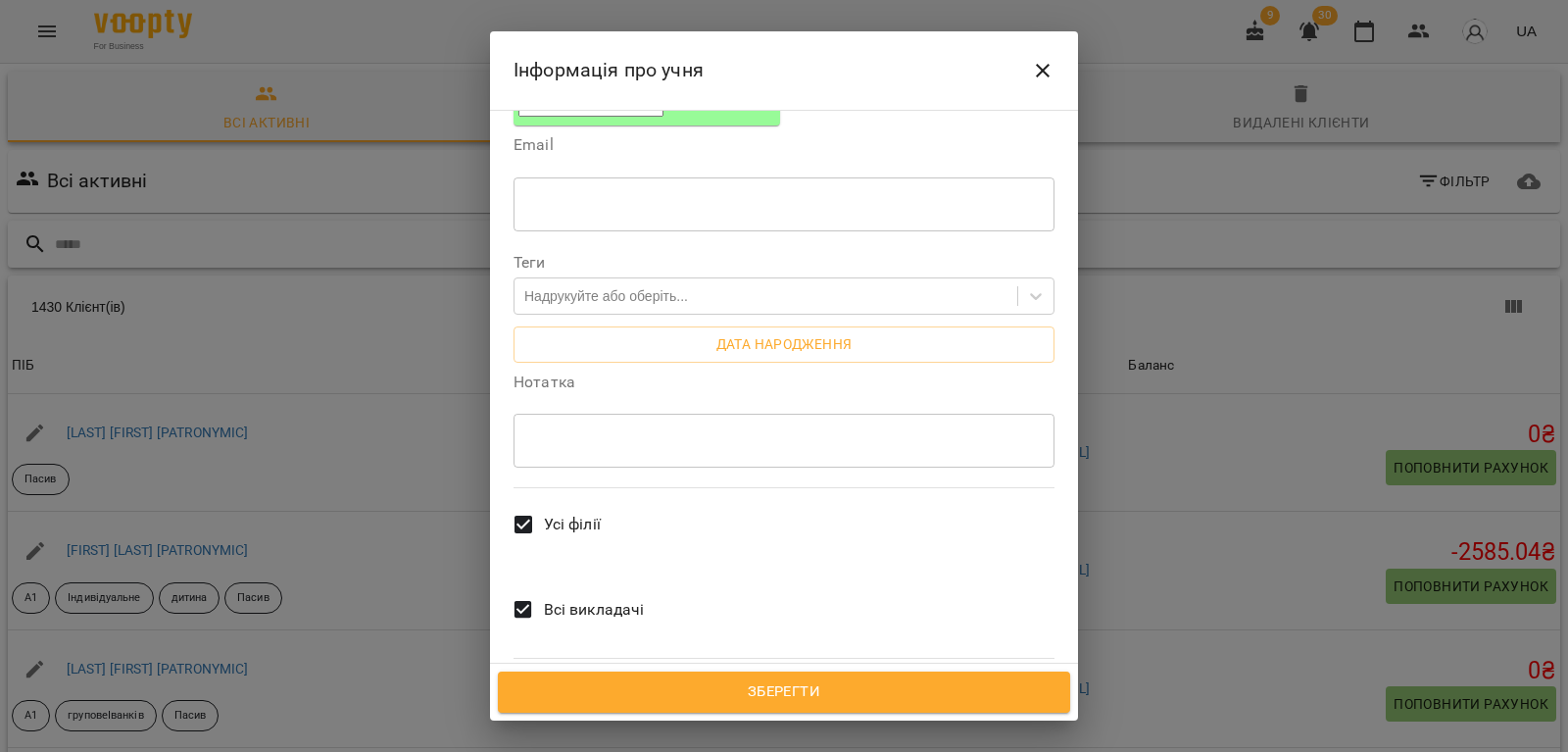 click on "Всі викладачі" at bounding box center [573, 610] 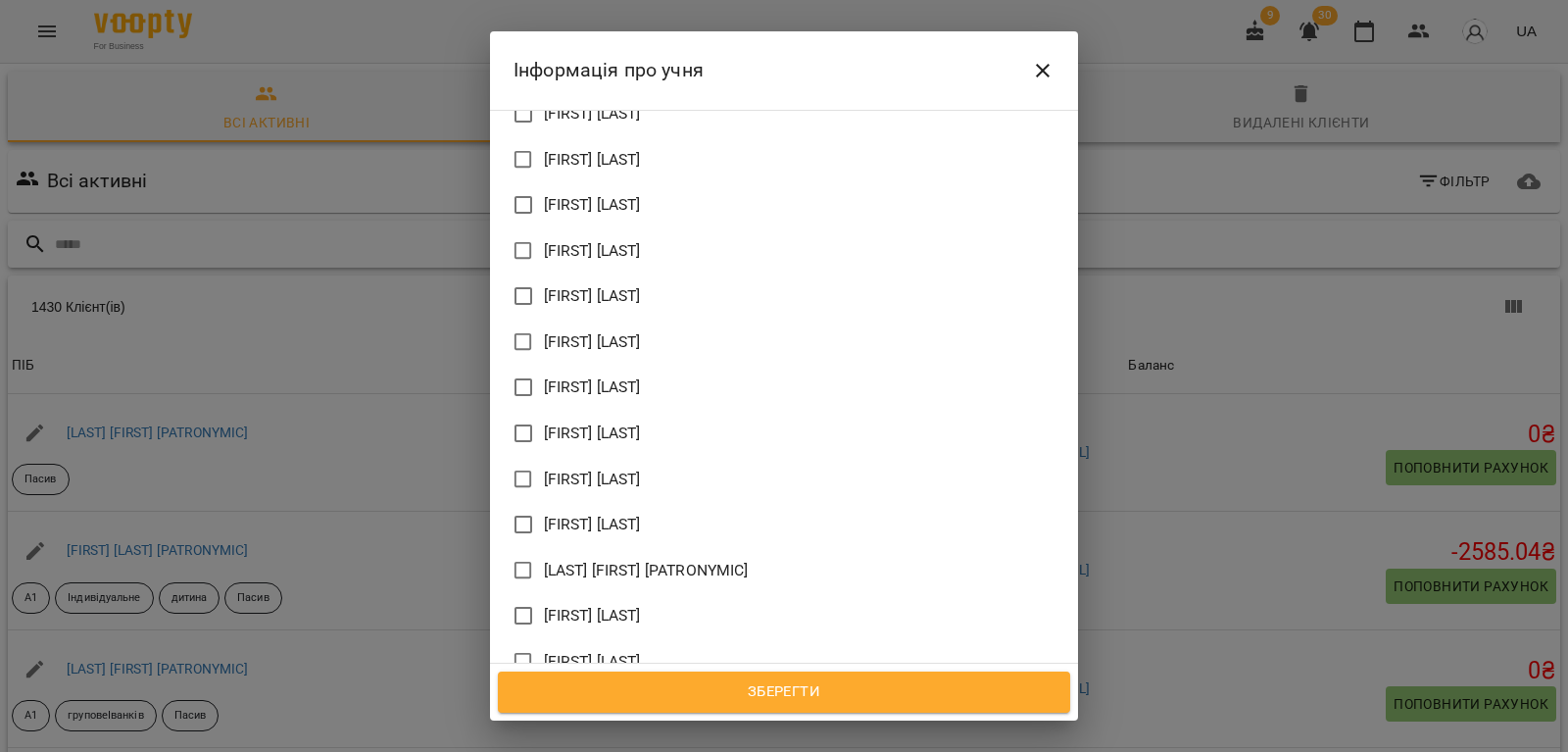 scroll, scrollTop: 996, scrollLeft: 0, axis: vertical 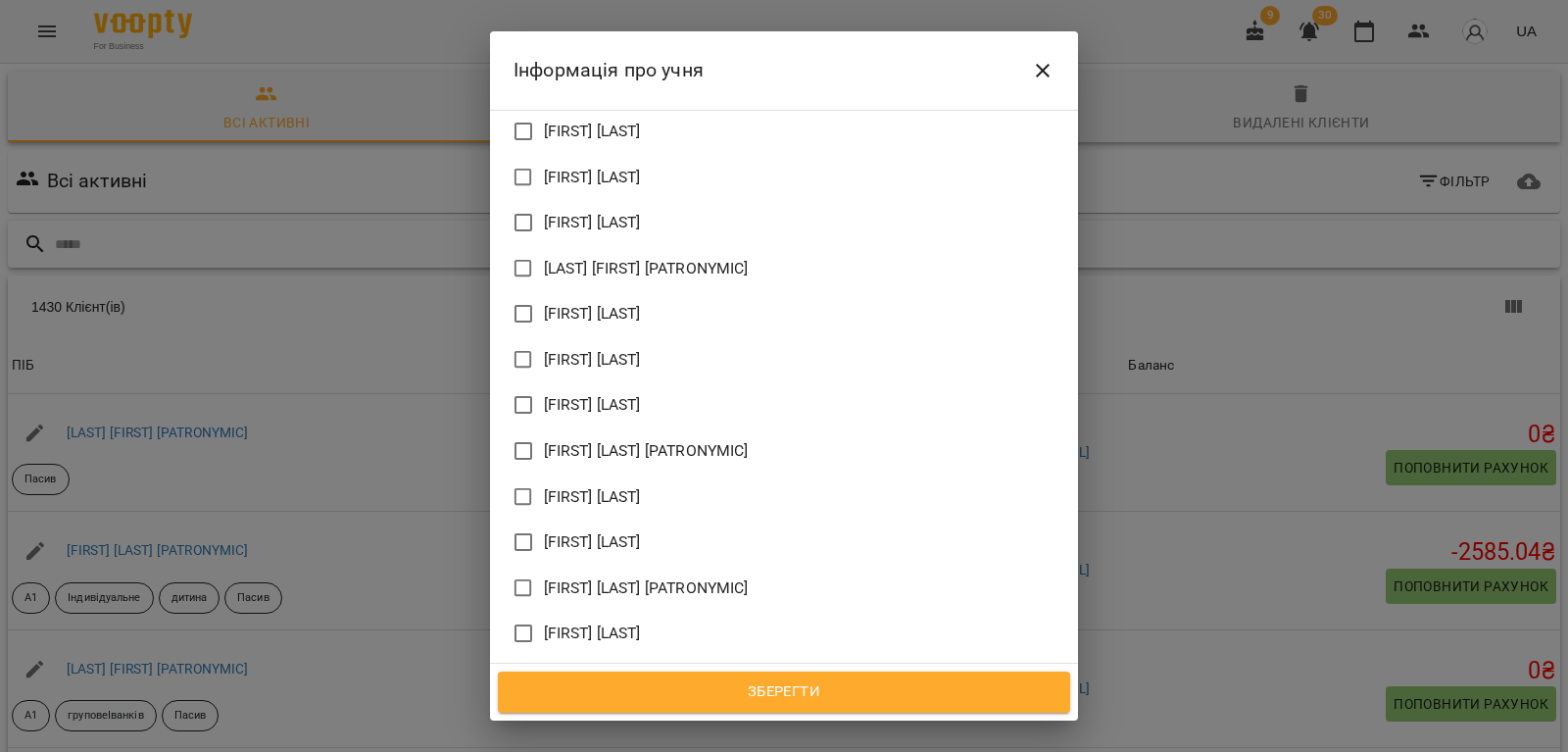 click on "[LAST] [FIRST] [PATRONYMIC]" at bounding box center [646, 588] 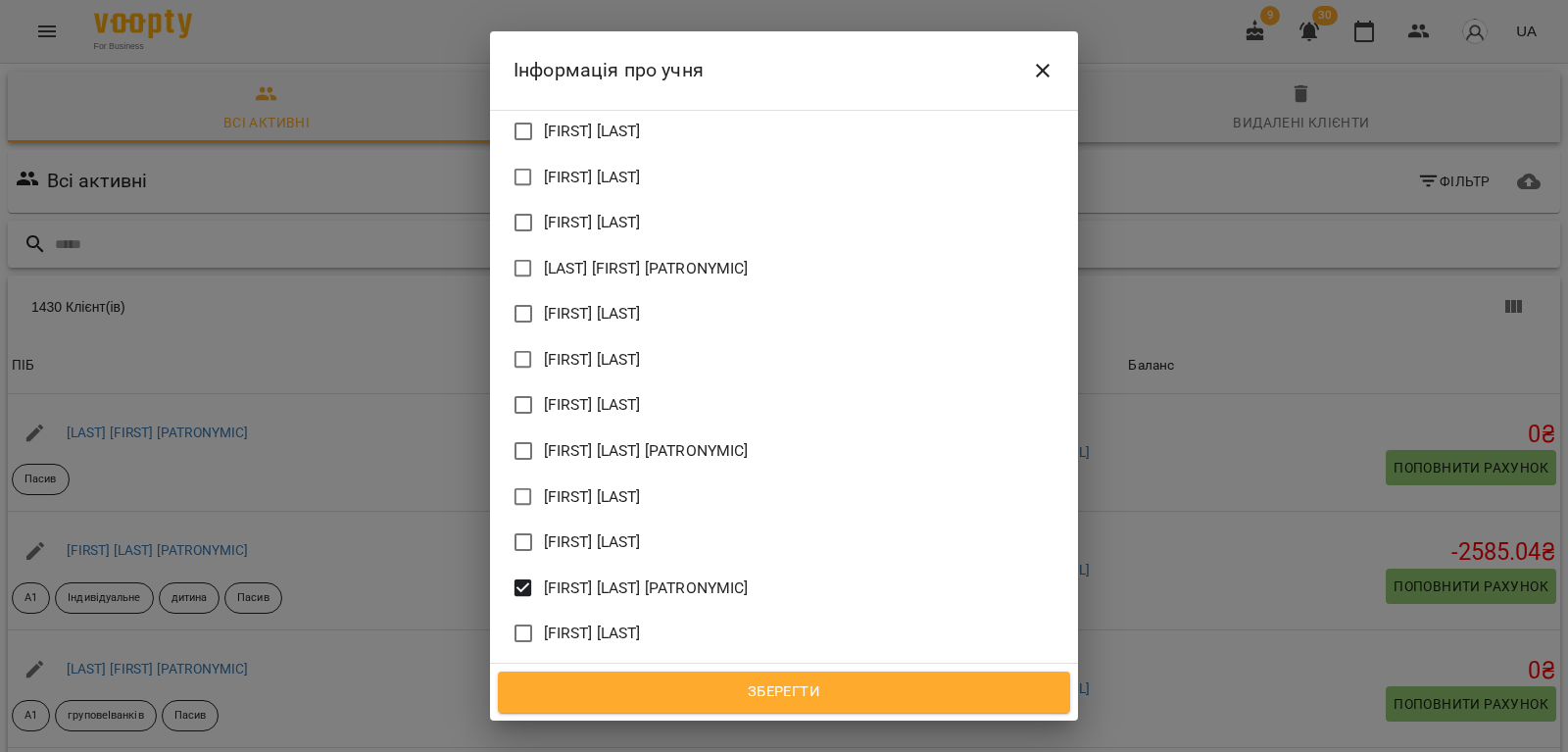 click on "Климчук Діана" at bounding box center [770, 771] 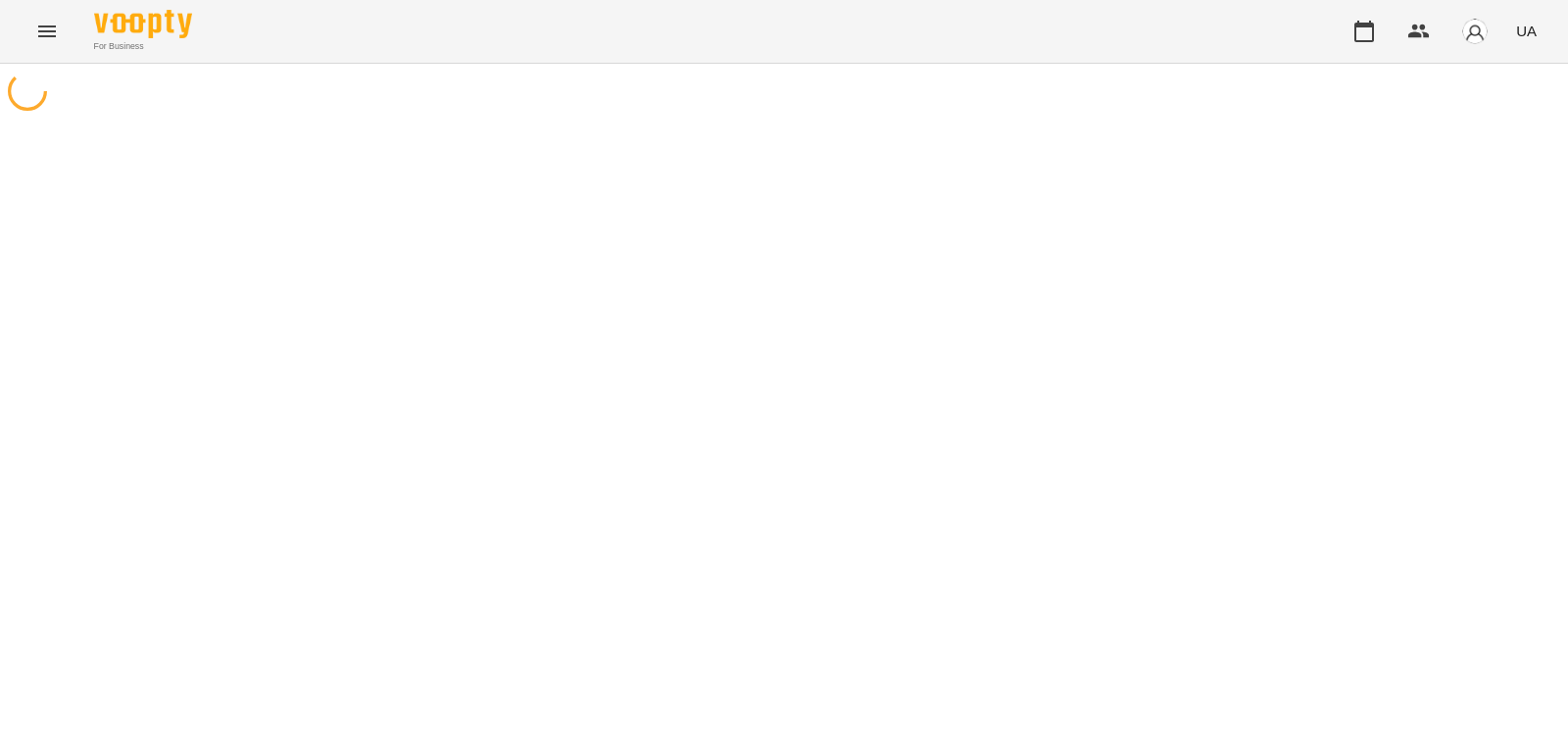 scroll, scrollTop: 0, scrollLeft: 0, axis: both 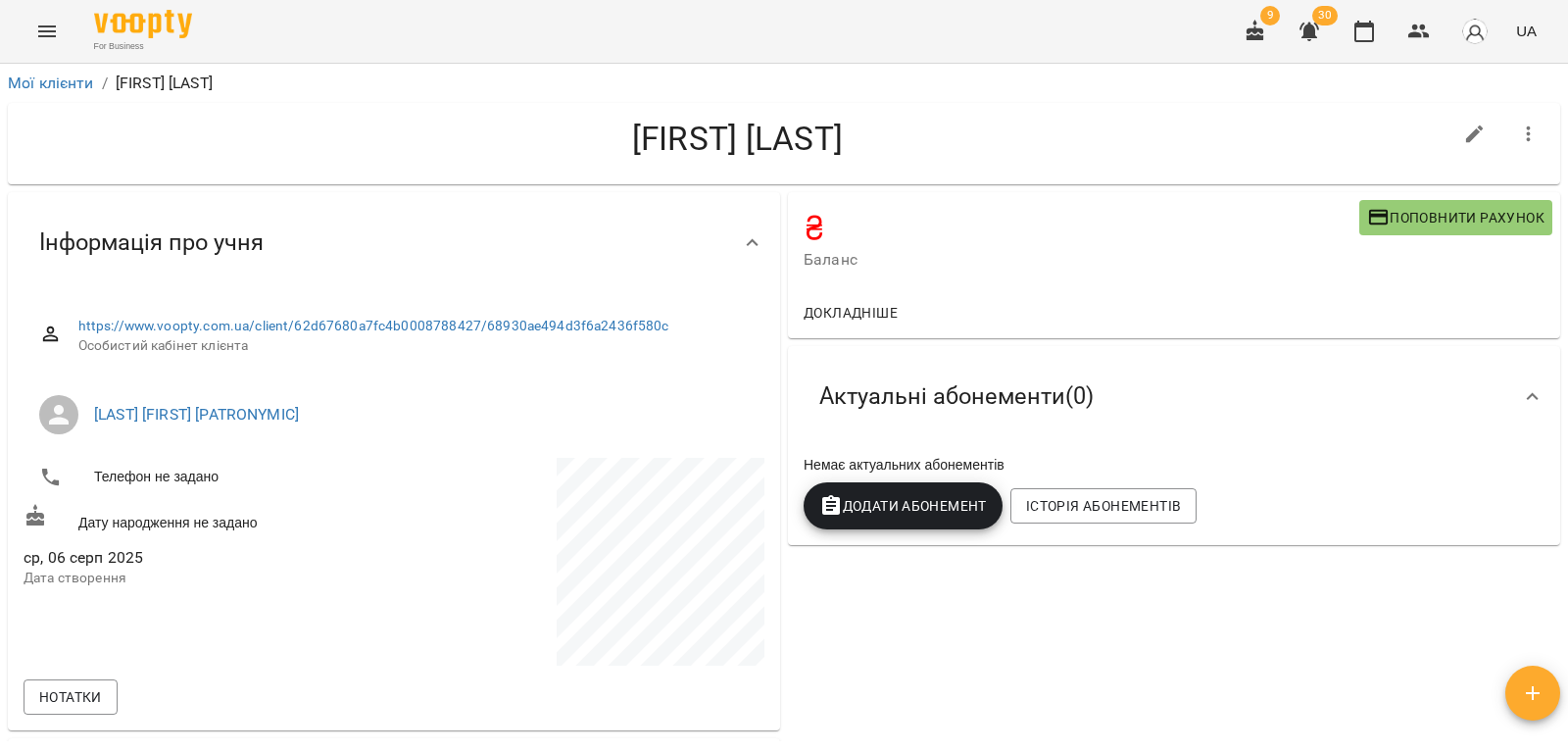click on "[LAST] [FIRST] [PATRONYMIC]" at bounding box center (394, 415) 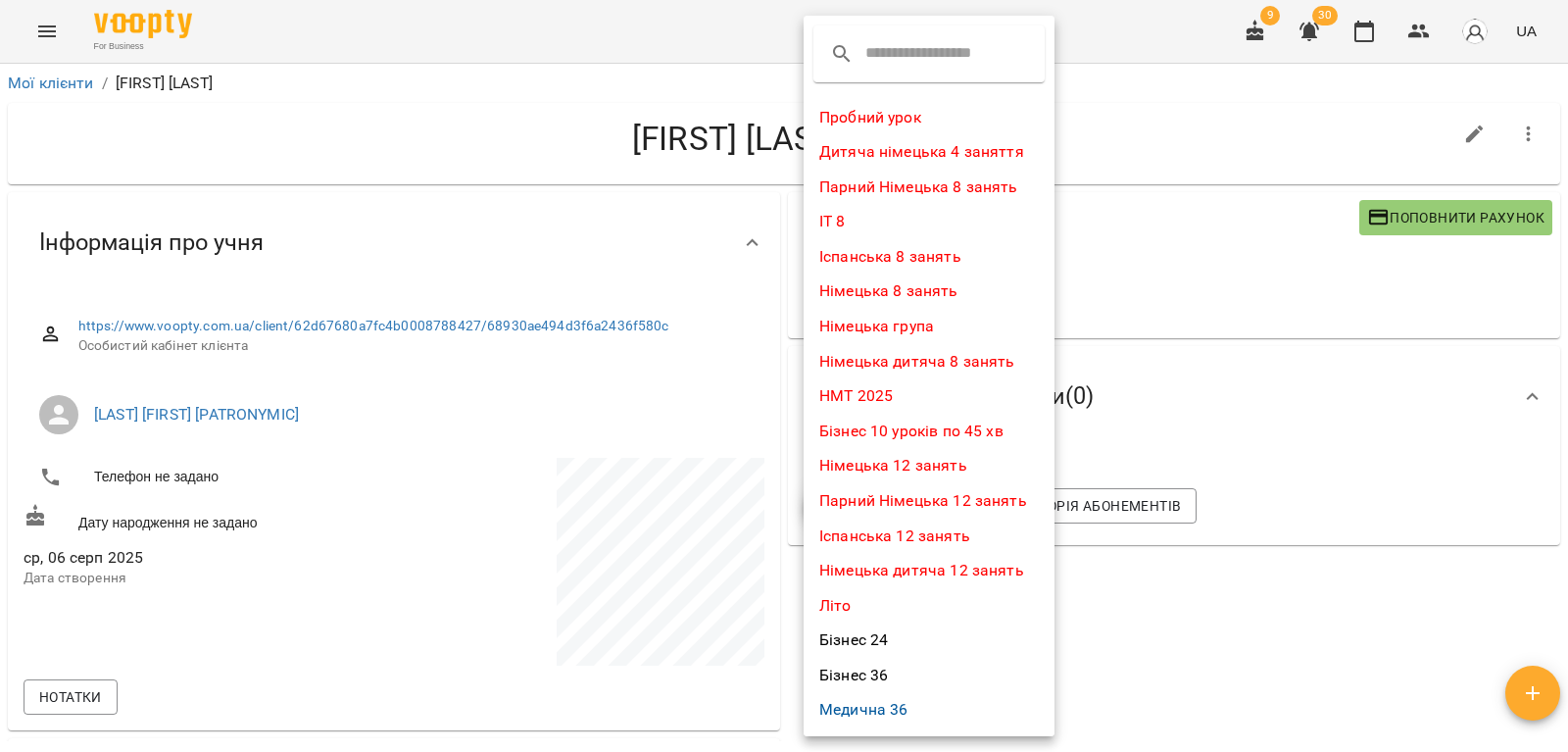 click at bounding box center [943, 54] 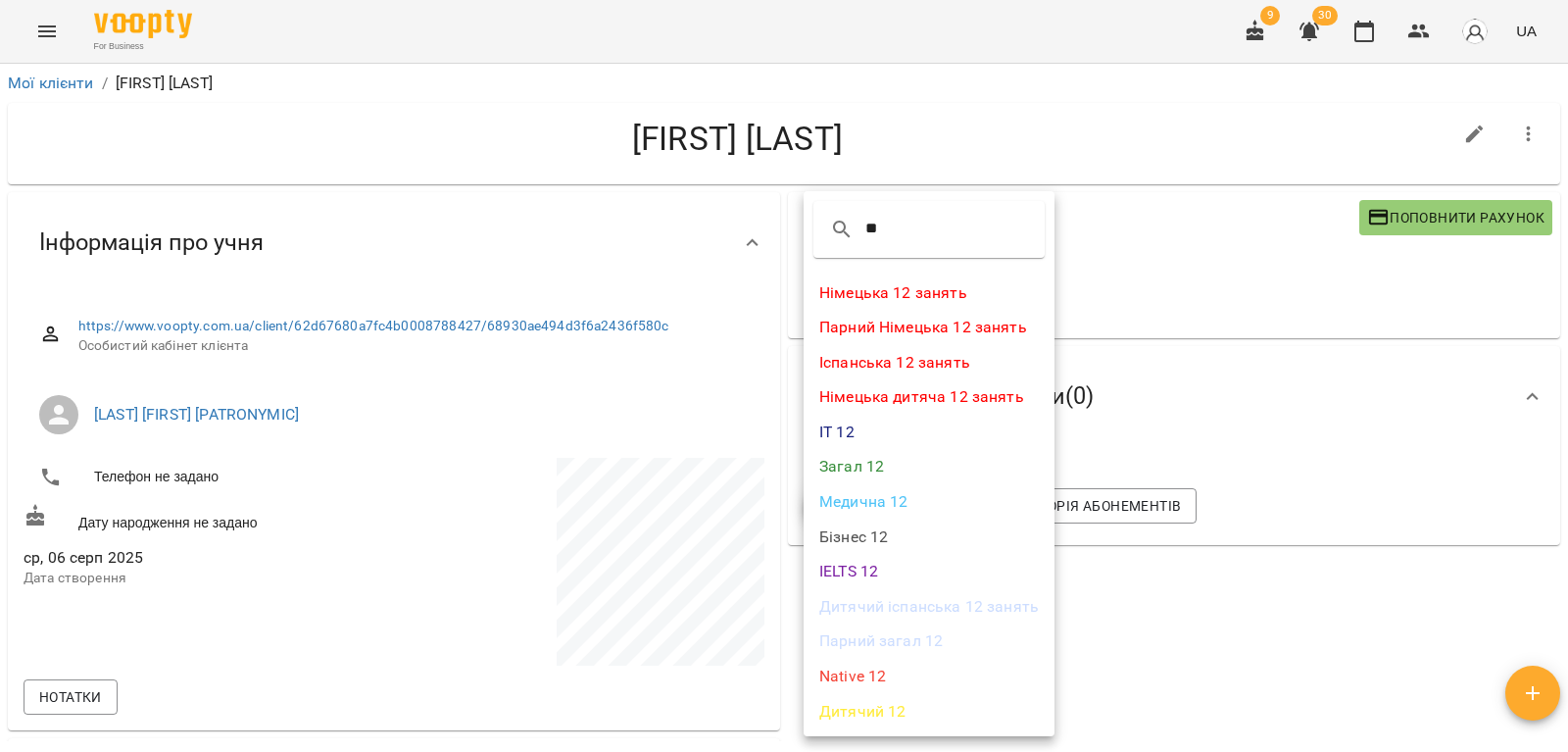 type on "**" 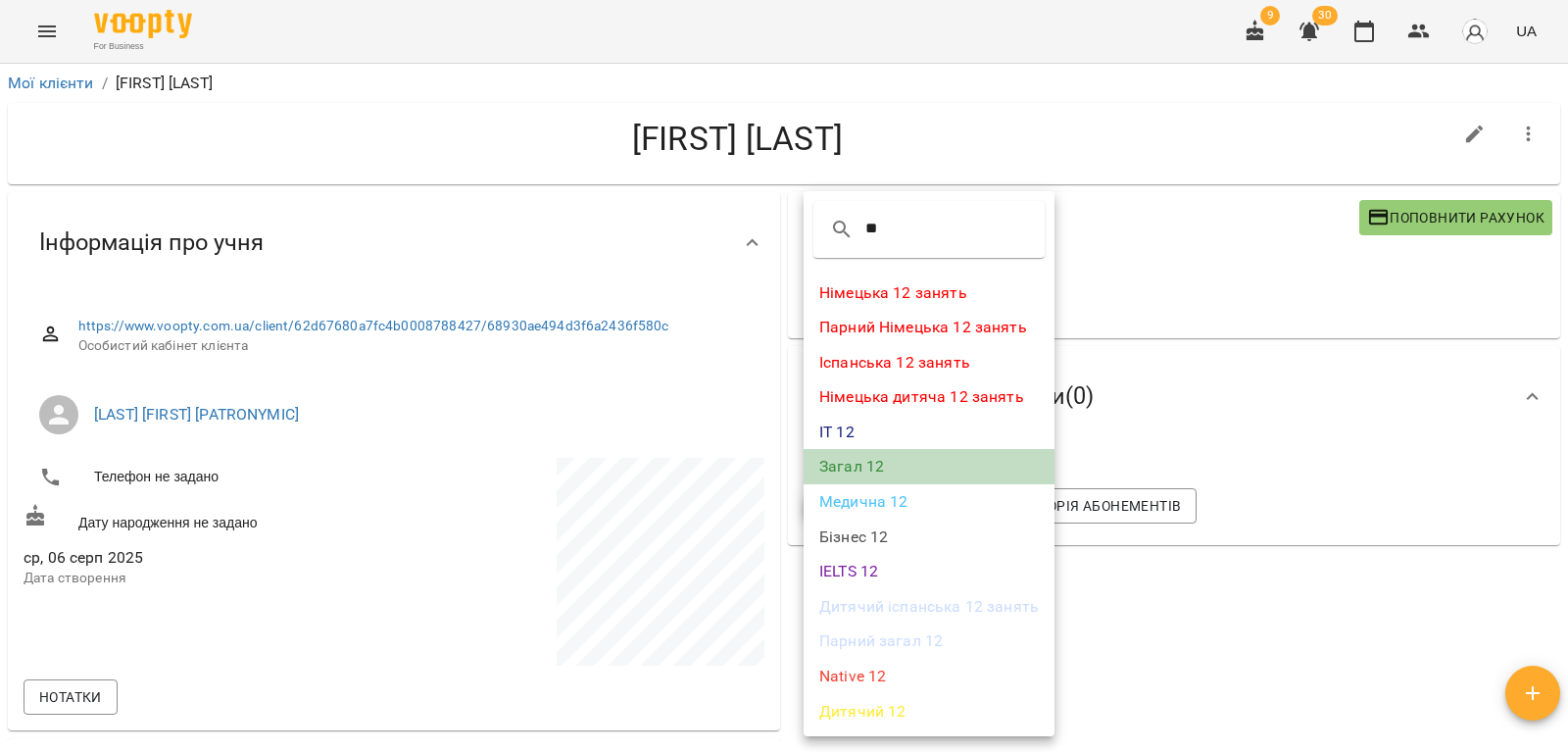 click on "Загал 12" at bounding box center (929, 467) 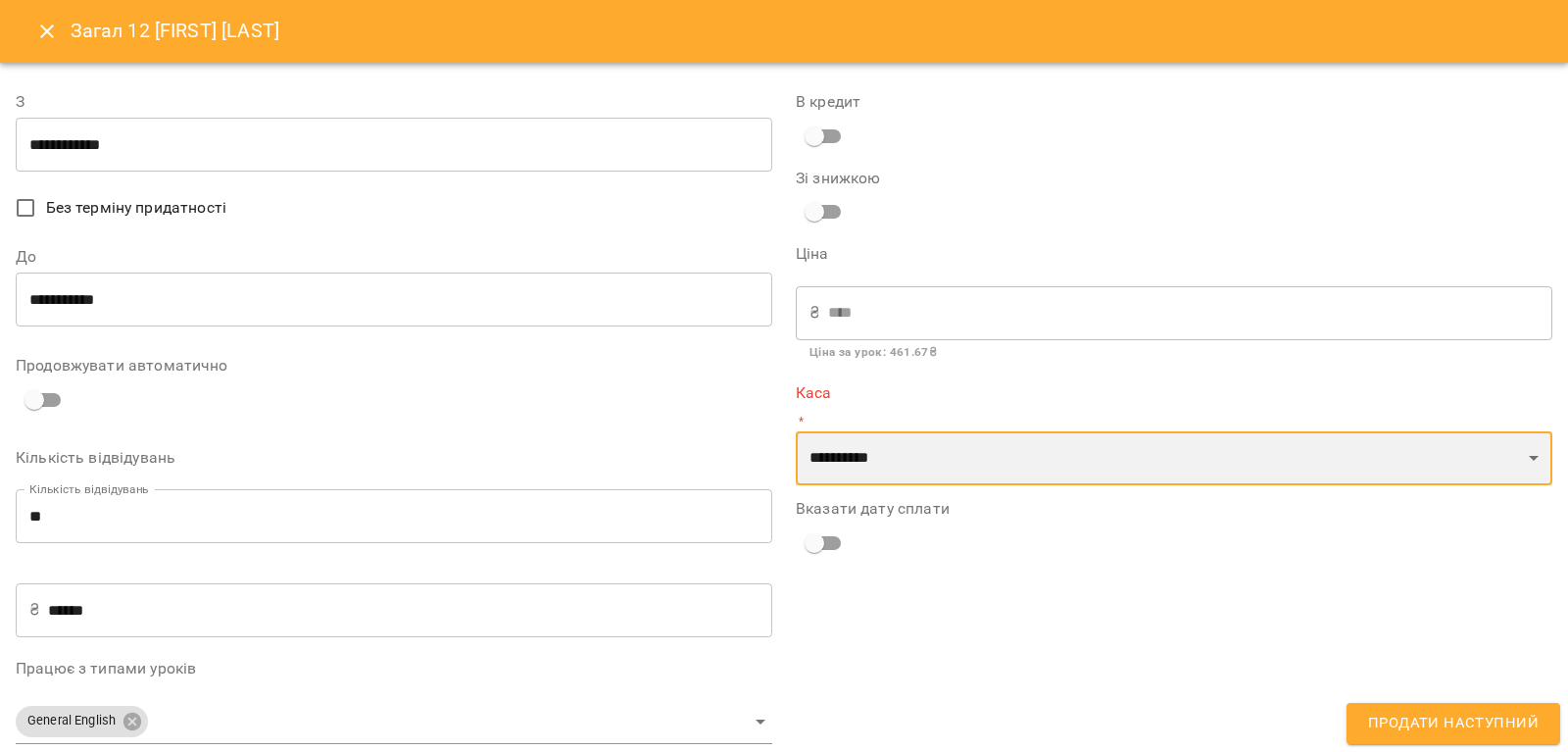 click on "**********" at bounding box center [0, 0] 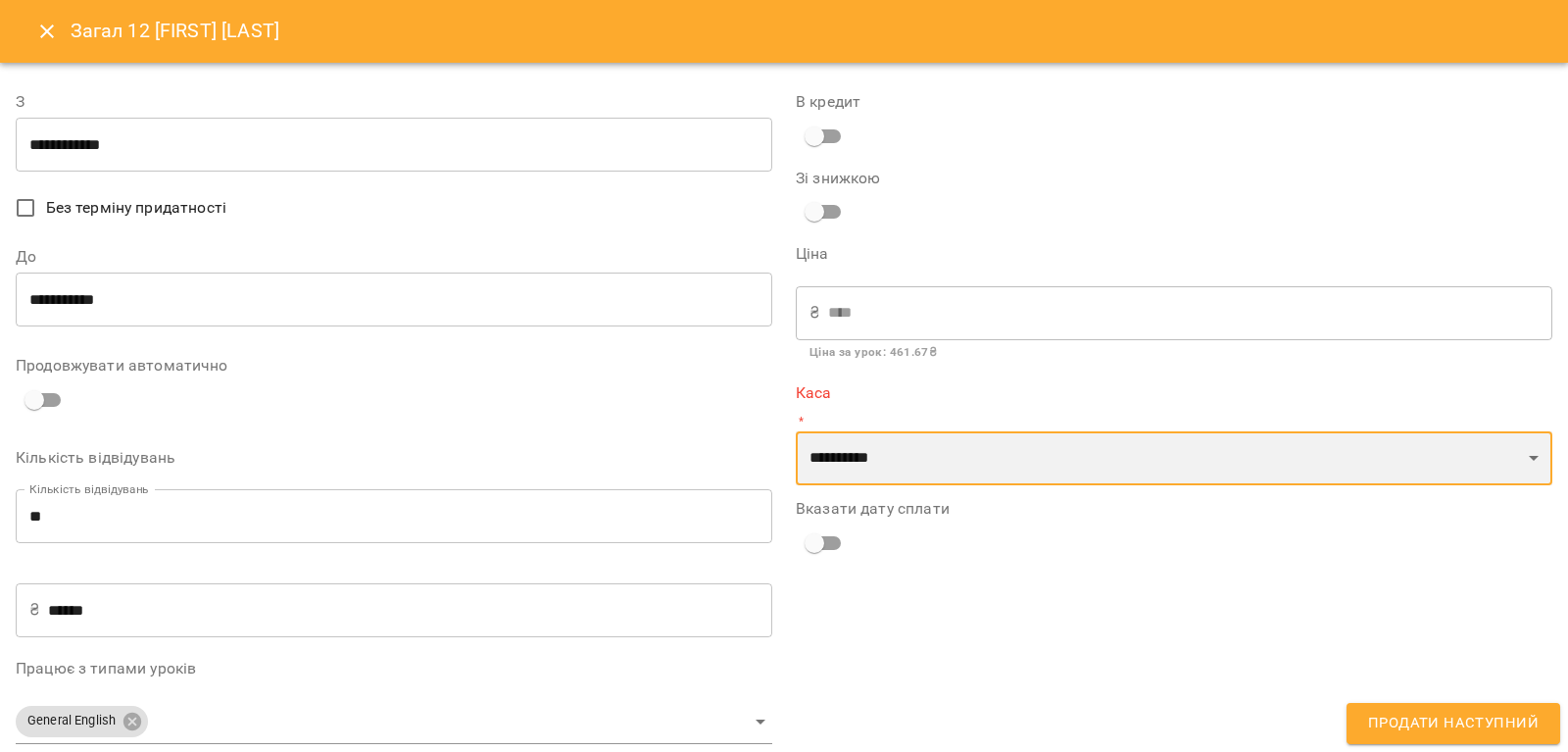 select on "****" 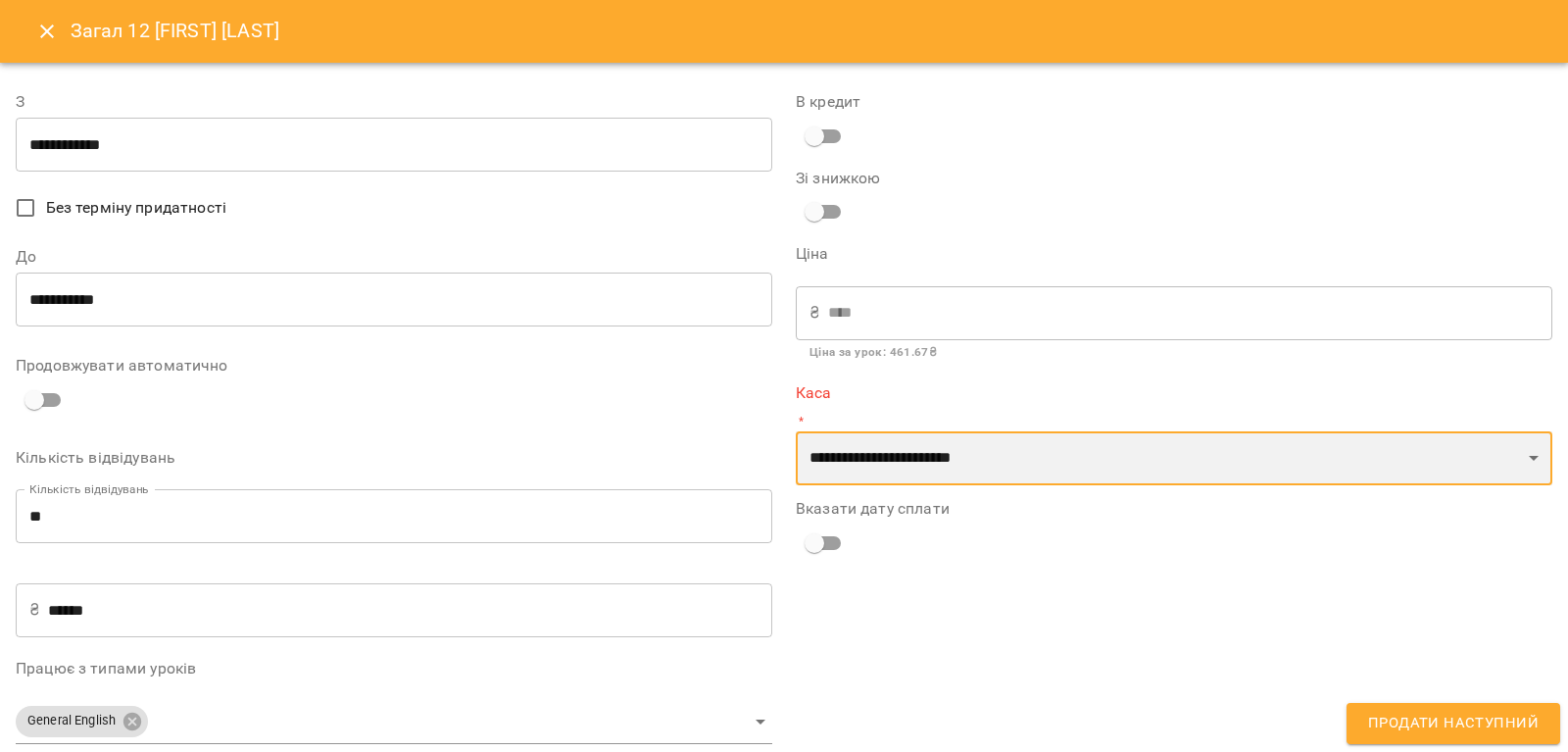 click on "**********" at bounding box center (0, 0) 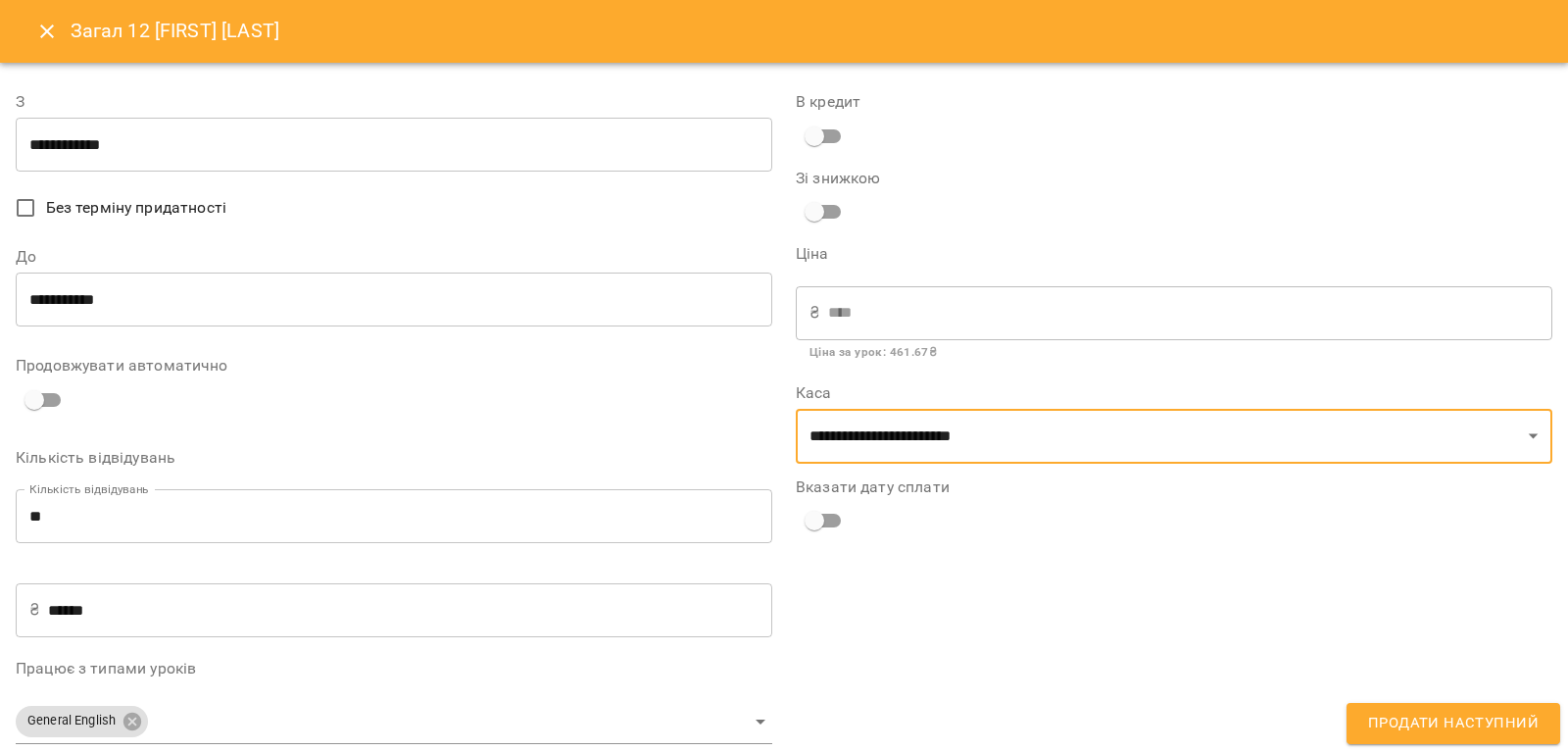 click on "**********" at bounding box center (394, 145) 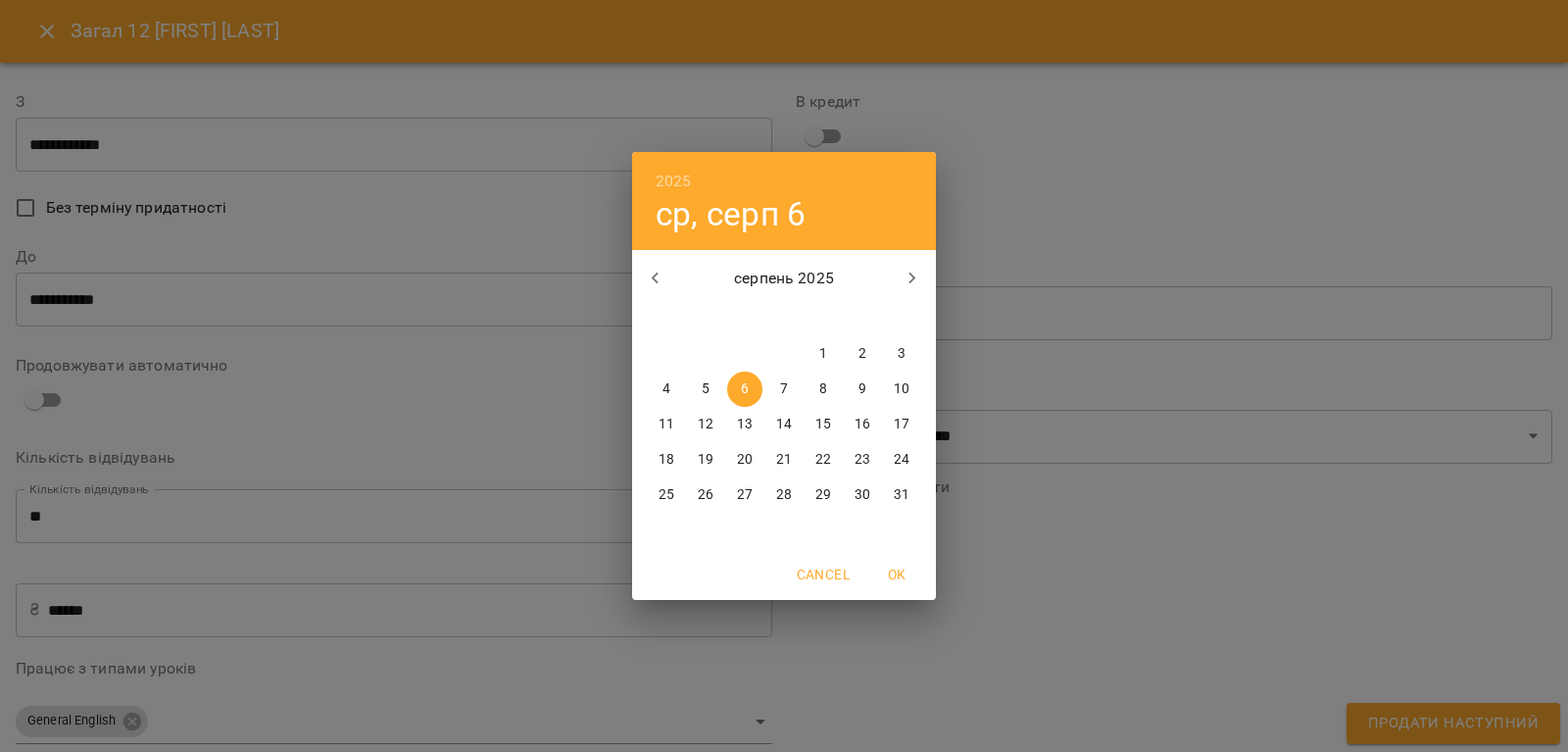 click at bounding box center [656, 278] 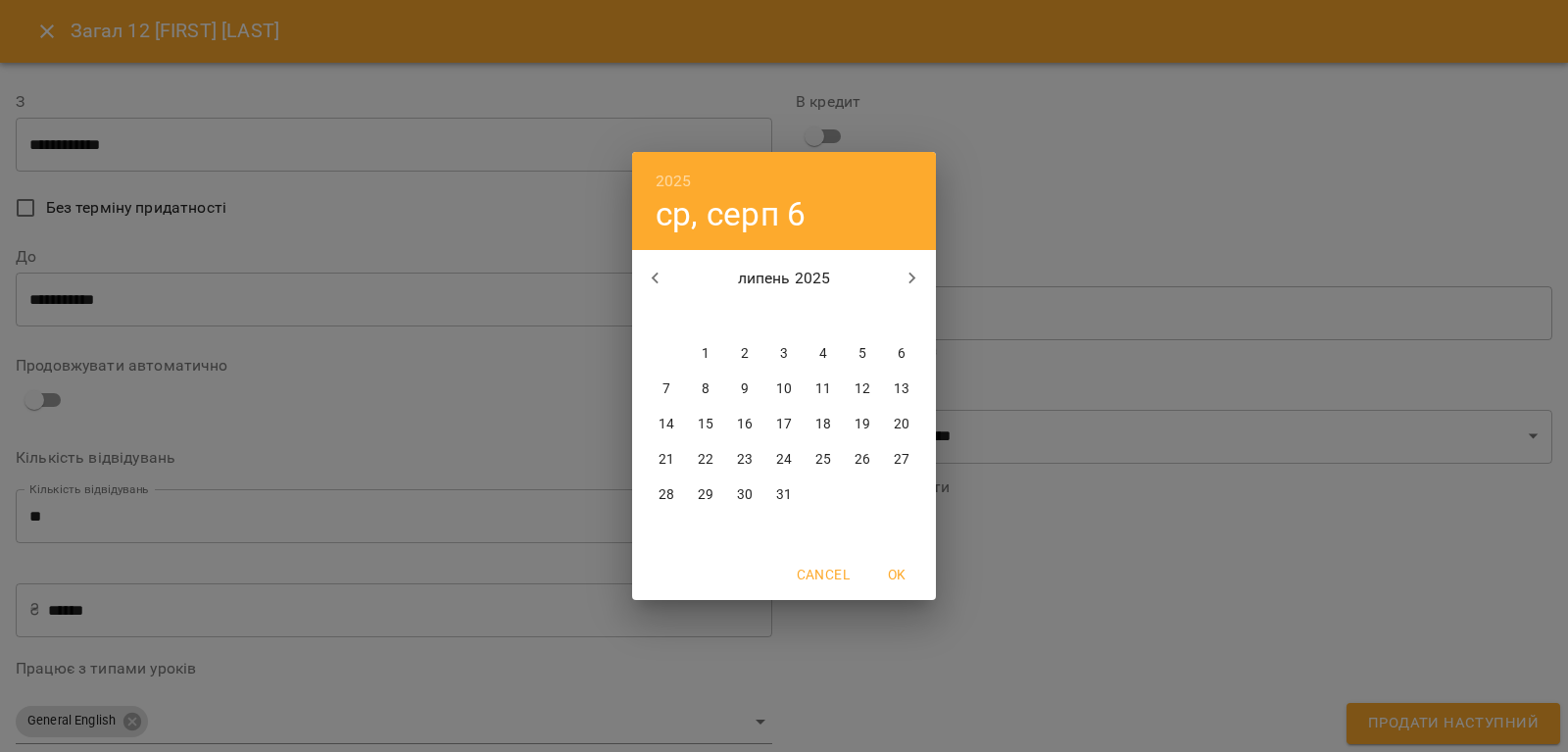 click on "28" at bounding box center (666, 495) 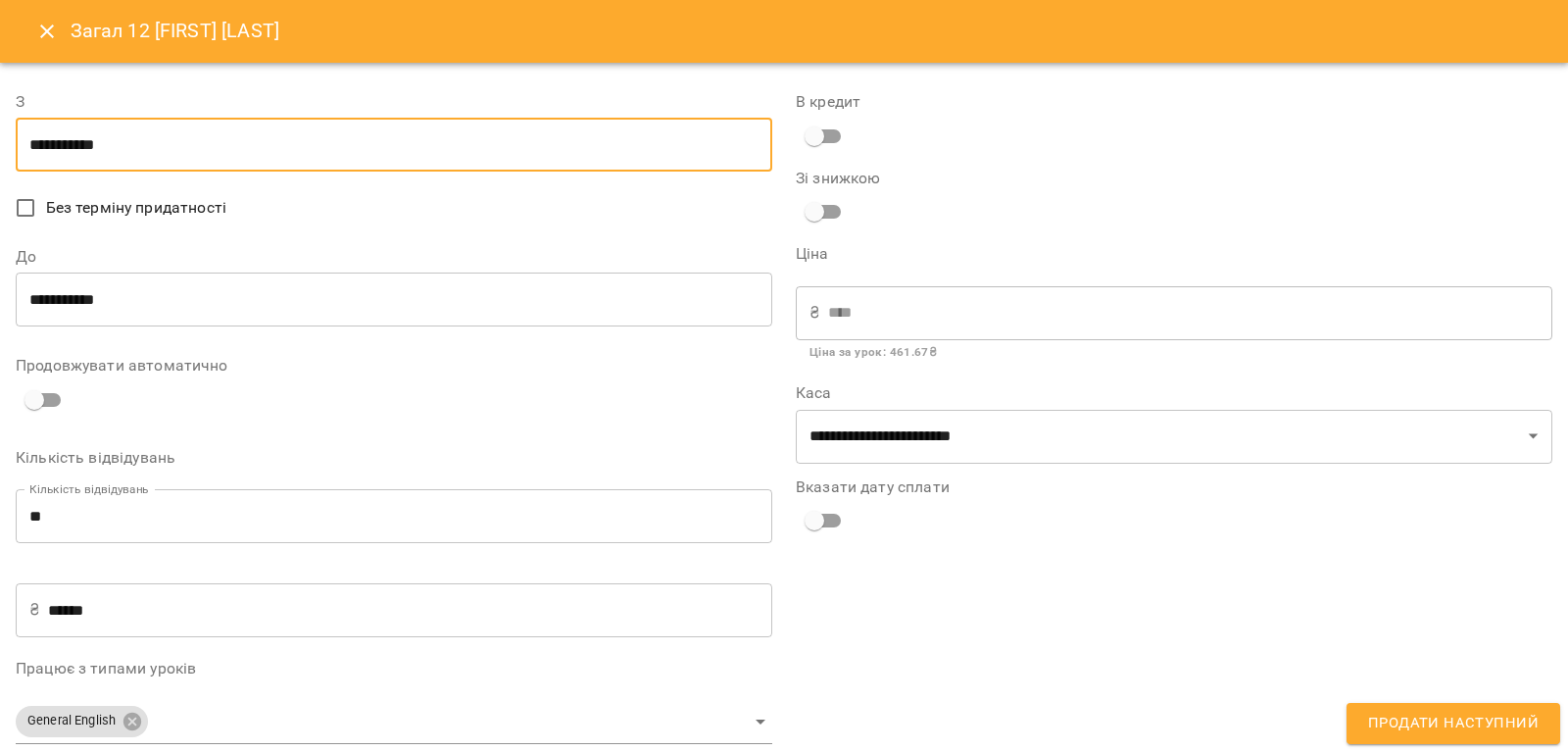 type on "**********" 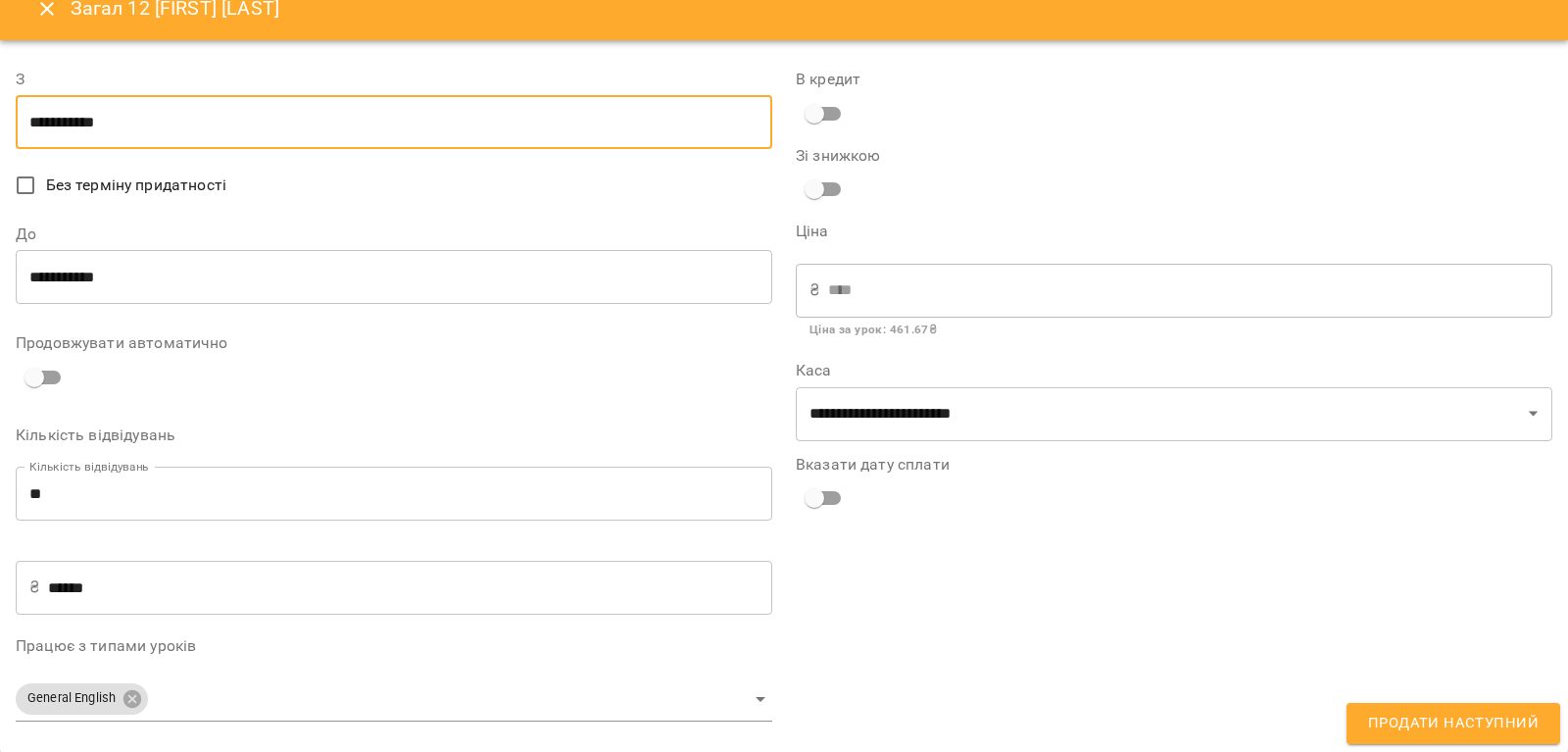 scroll, scrollTop: 24, scrollLeft: 0, axis: vertical 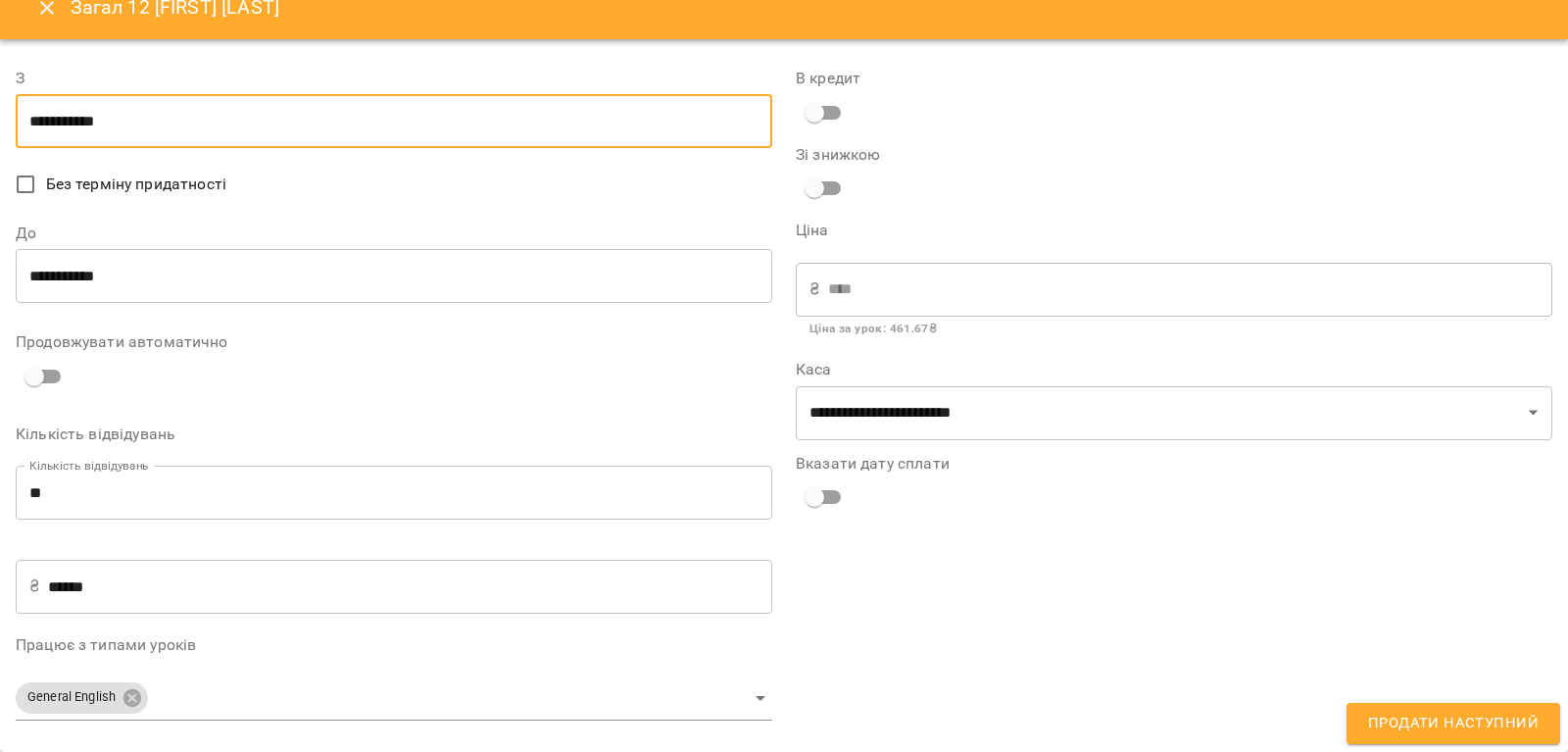 click on "Продати наступний" at bounding box center (1453, 724) 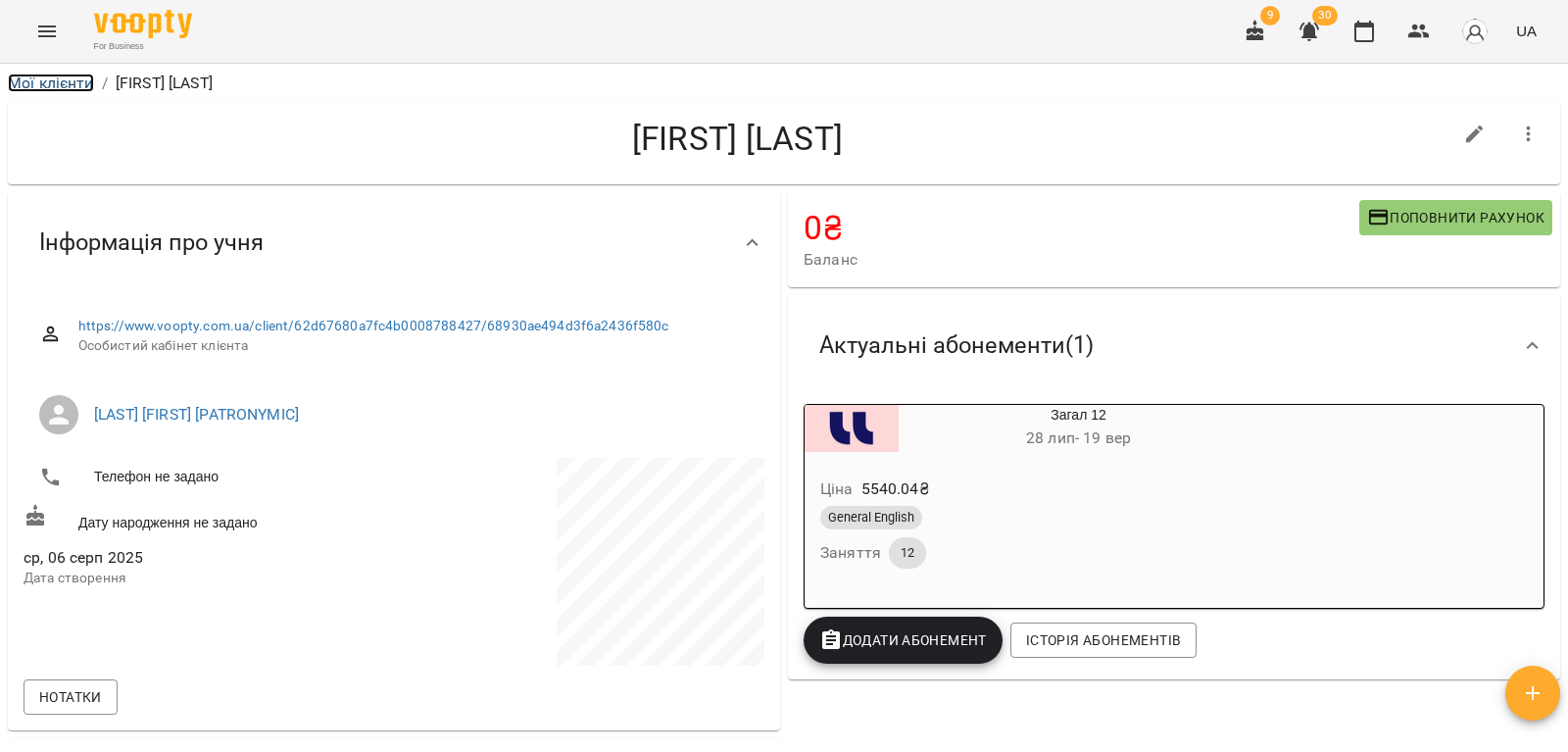 click on "Мої клієнти" at bounding box center (51, 82) 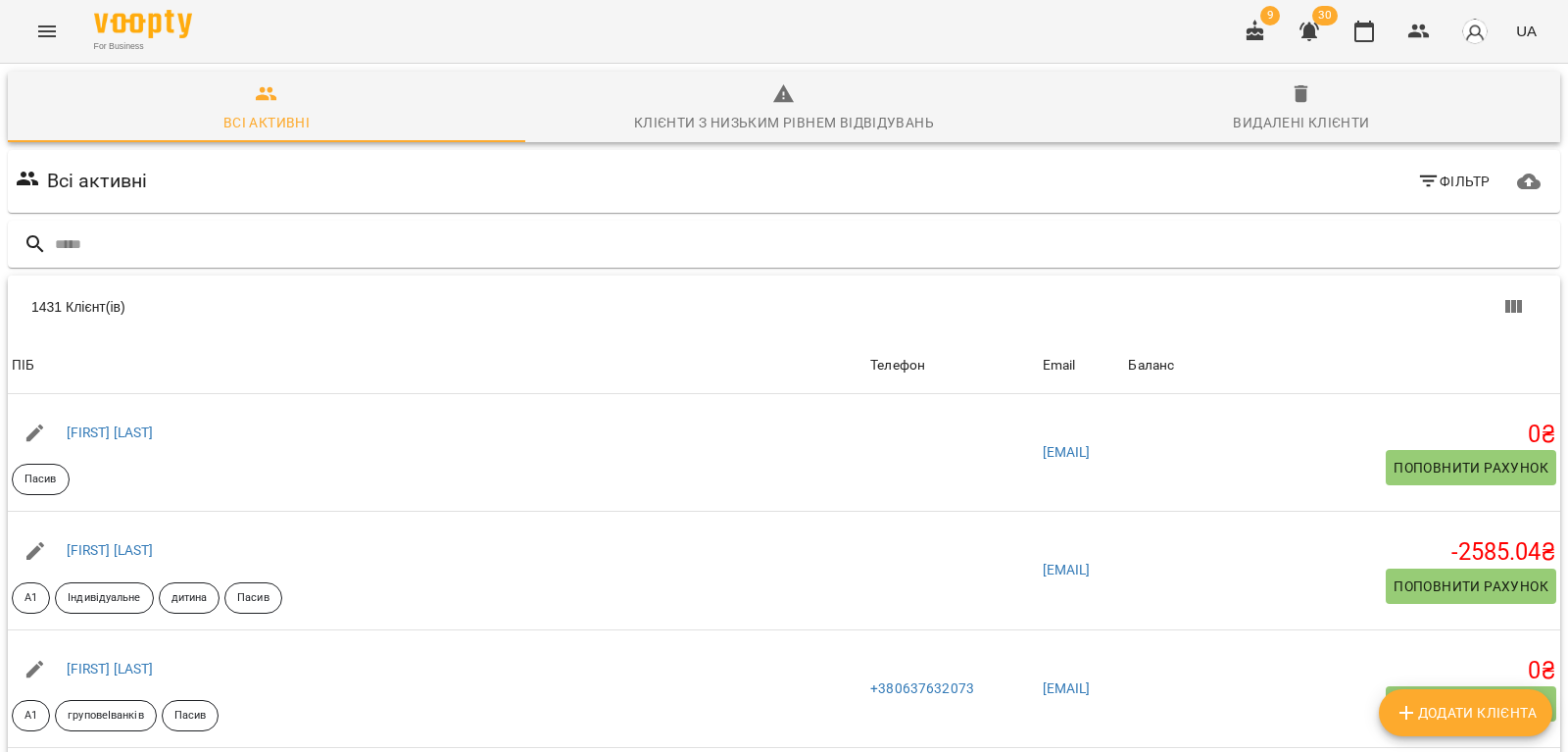 type on "*" 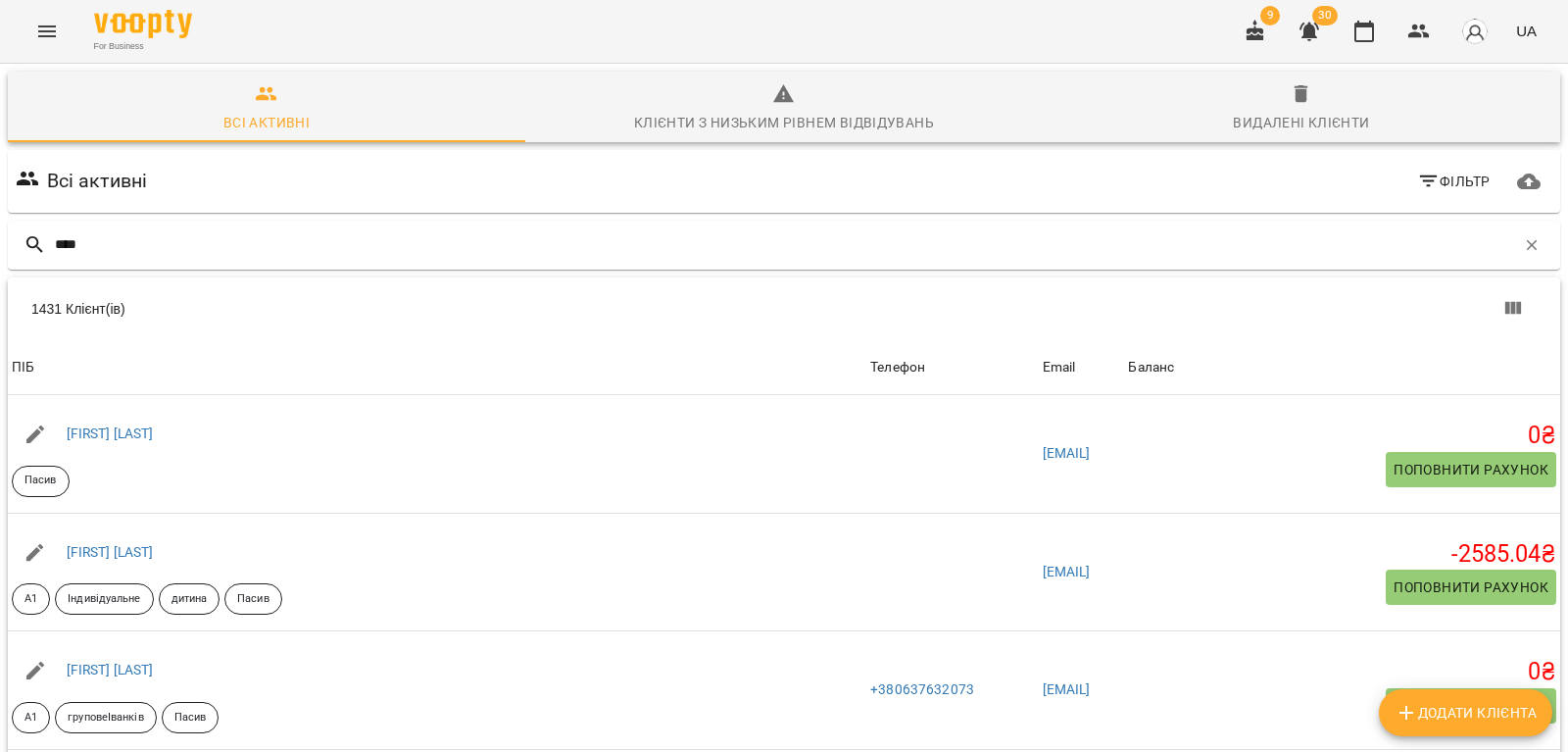 type on "*****" 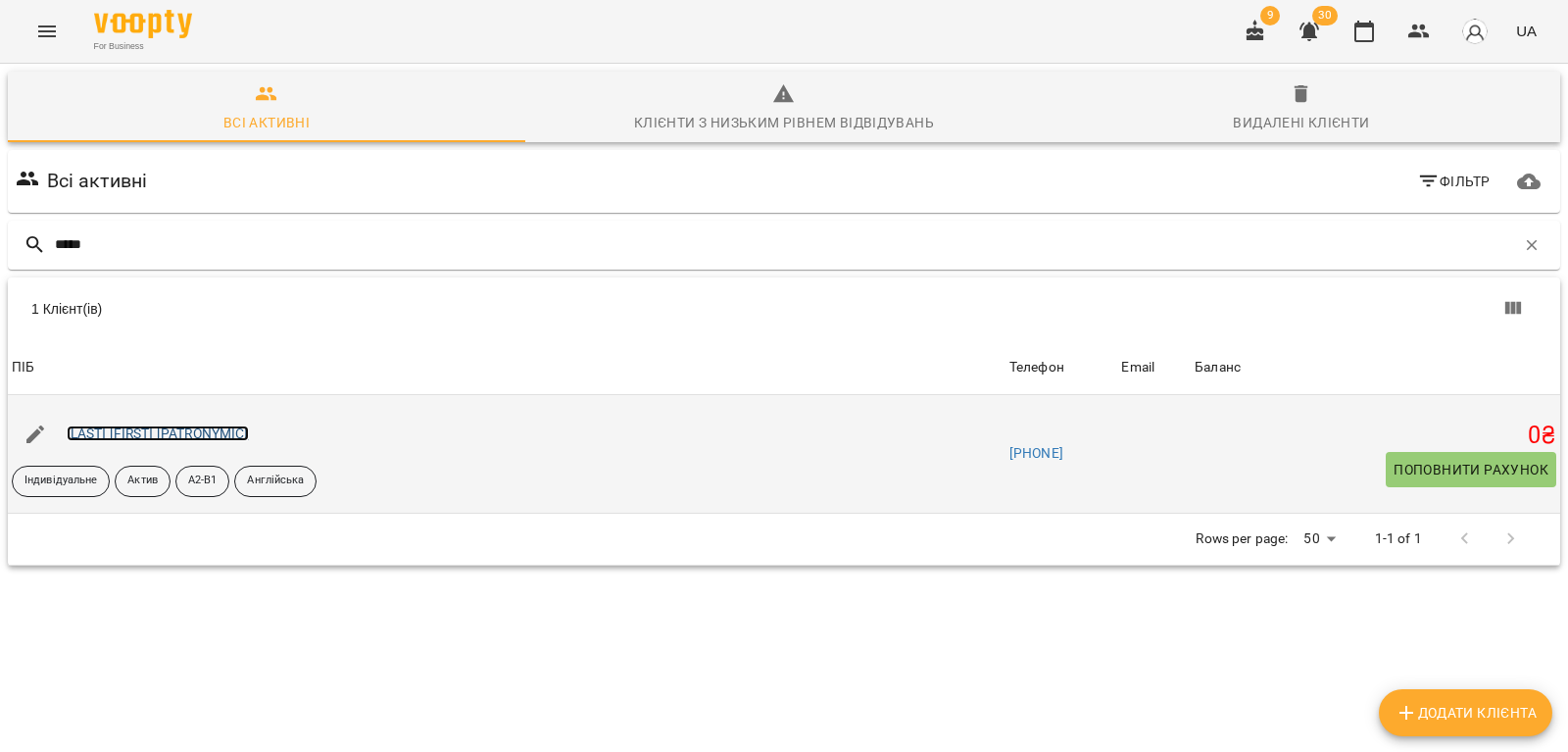 click on "[LAST] [FIRST] [PATRONYMIC]" at bounding box center [158, 433] 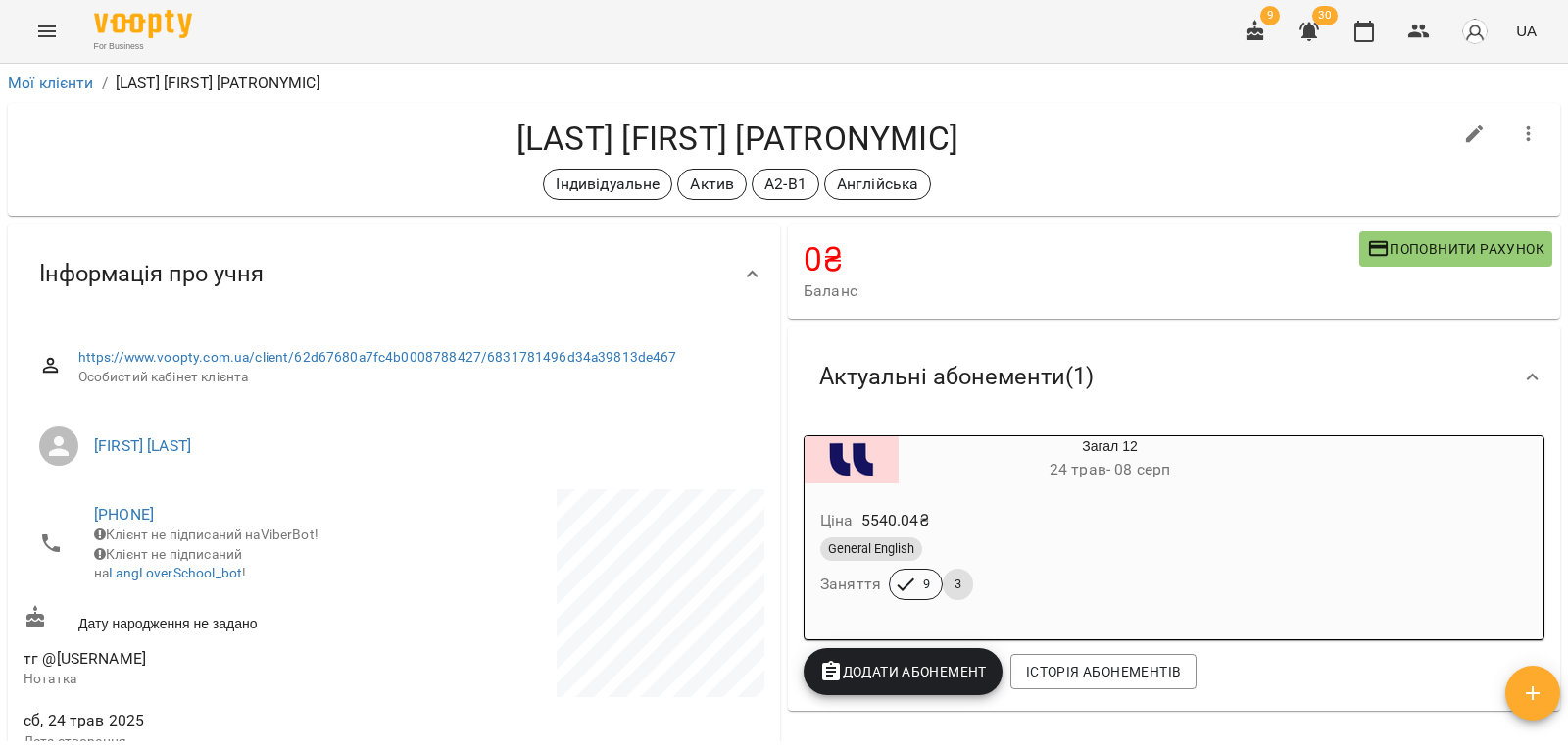 scroll, scrollTop: 112, scrollLeft: 0, axis: vertical 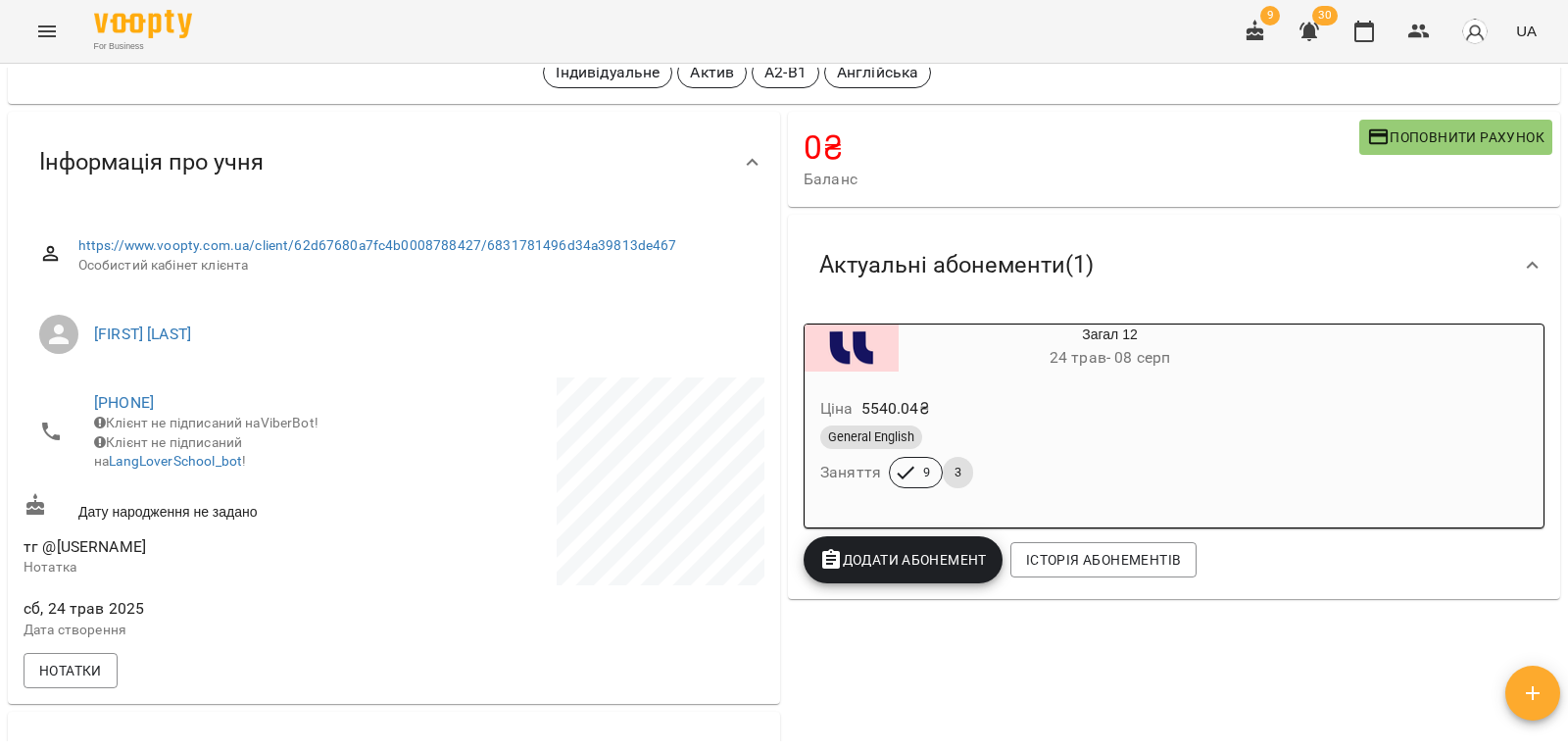 click on "3" at bounding box center (957, 473) 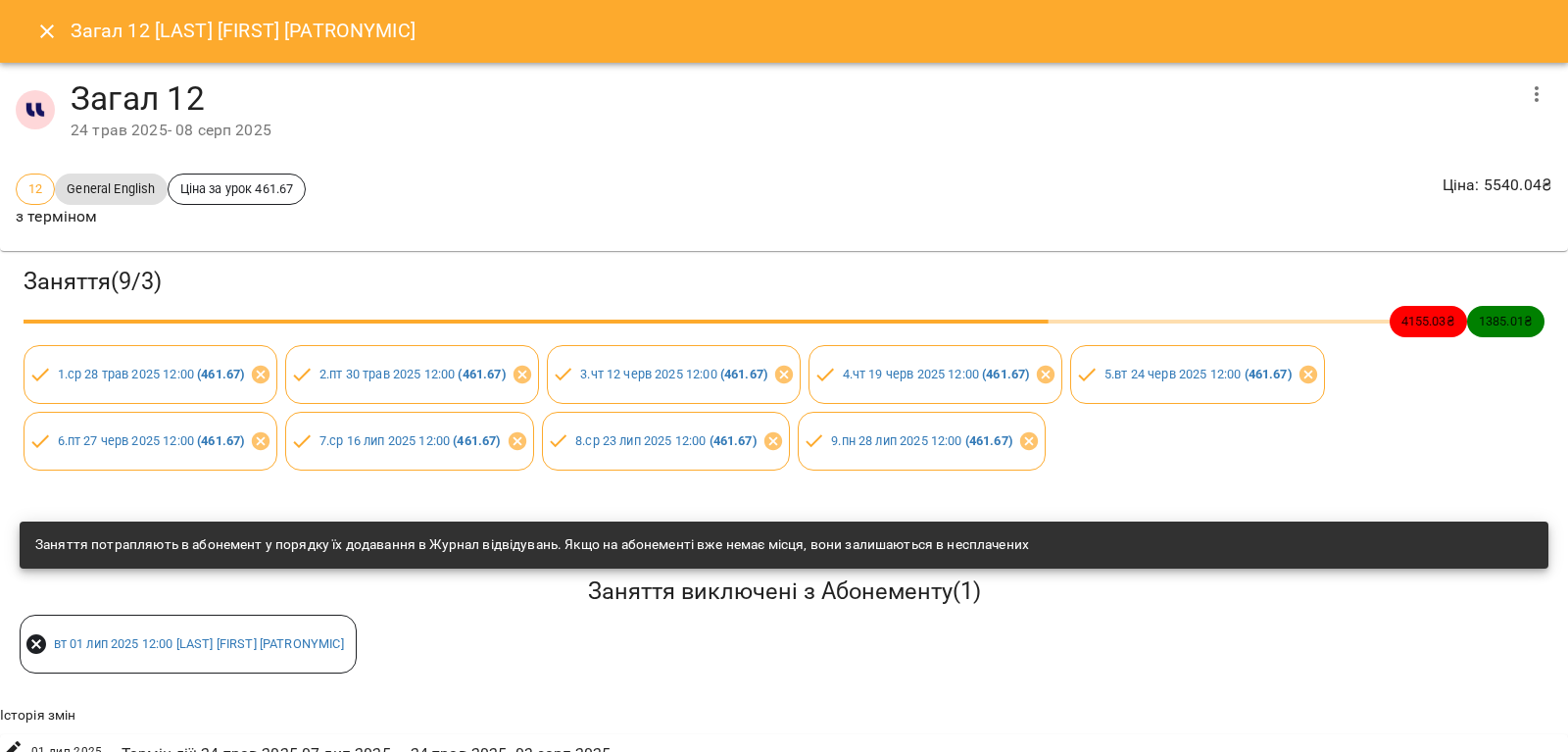 click on "Заняття ( 9 / 3 ) 4155.03 ₴ 1385.01 ₴ 1 . ср 28 трав 2025 12:00   ( 461.67 ) 2 . пт 30 трав 2025 12:00   ( 461.67 ) 3 . чт 12 черв 2025 12:00   ( 461.67 ) 4 . чт 19 черв 2025 12:00   ( 461.67 ) 5 . вт 24 черв 2025 12:00   ( 461.67 ) 6 . пт 27 черв 2025 12:00   ( 461.67 ) 7 . ср 16 лип 2025 12:00   ( 461.67 ) 8 . ср 23 лип 2025 12:00   ( 461.67 ) 9 . пн 28 лип 2025 12:00   ( 461.67 )" at bounding box center (784, 368) 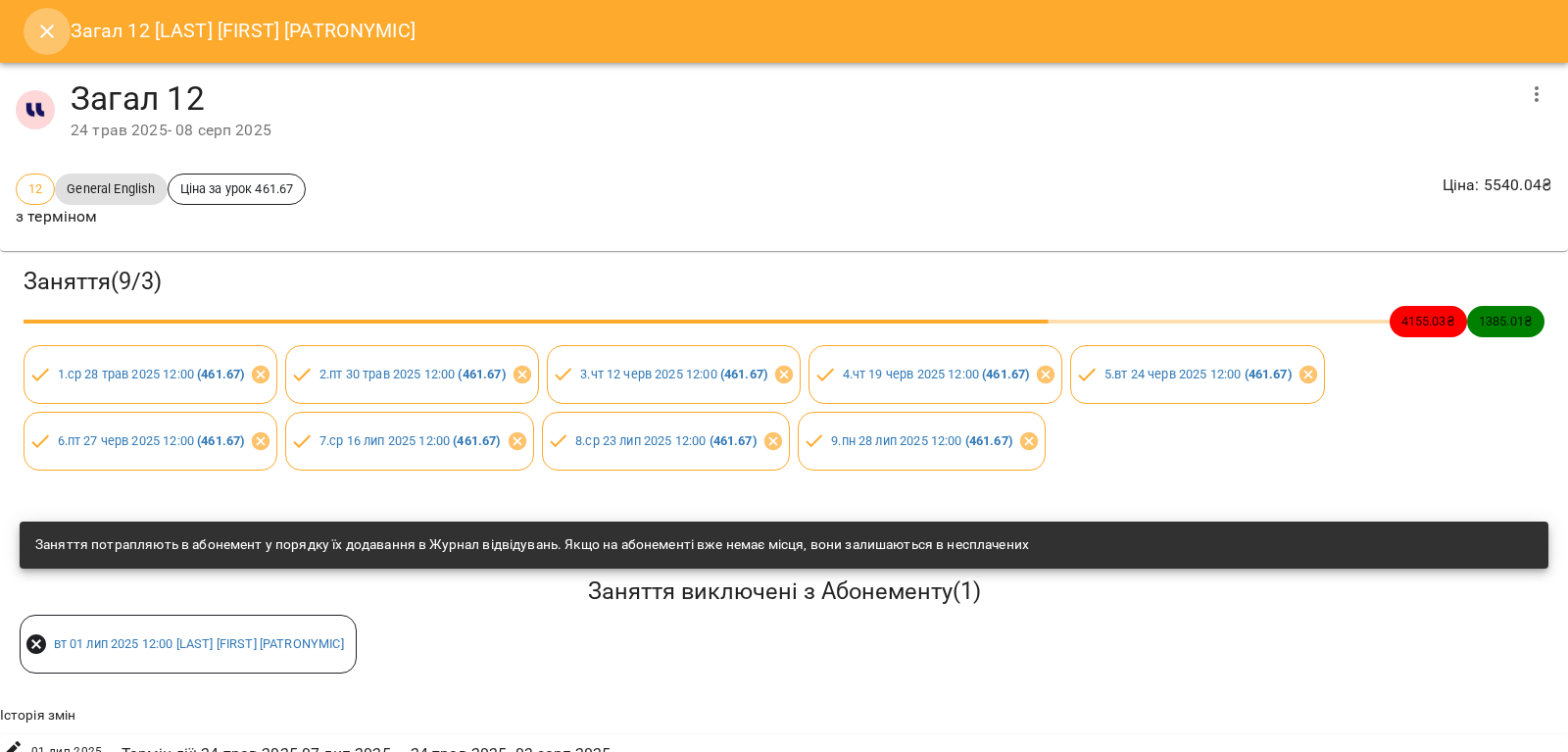 click 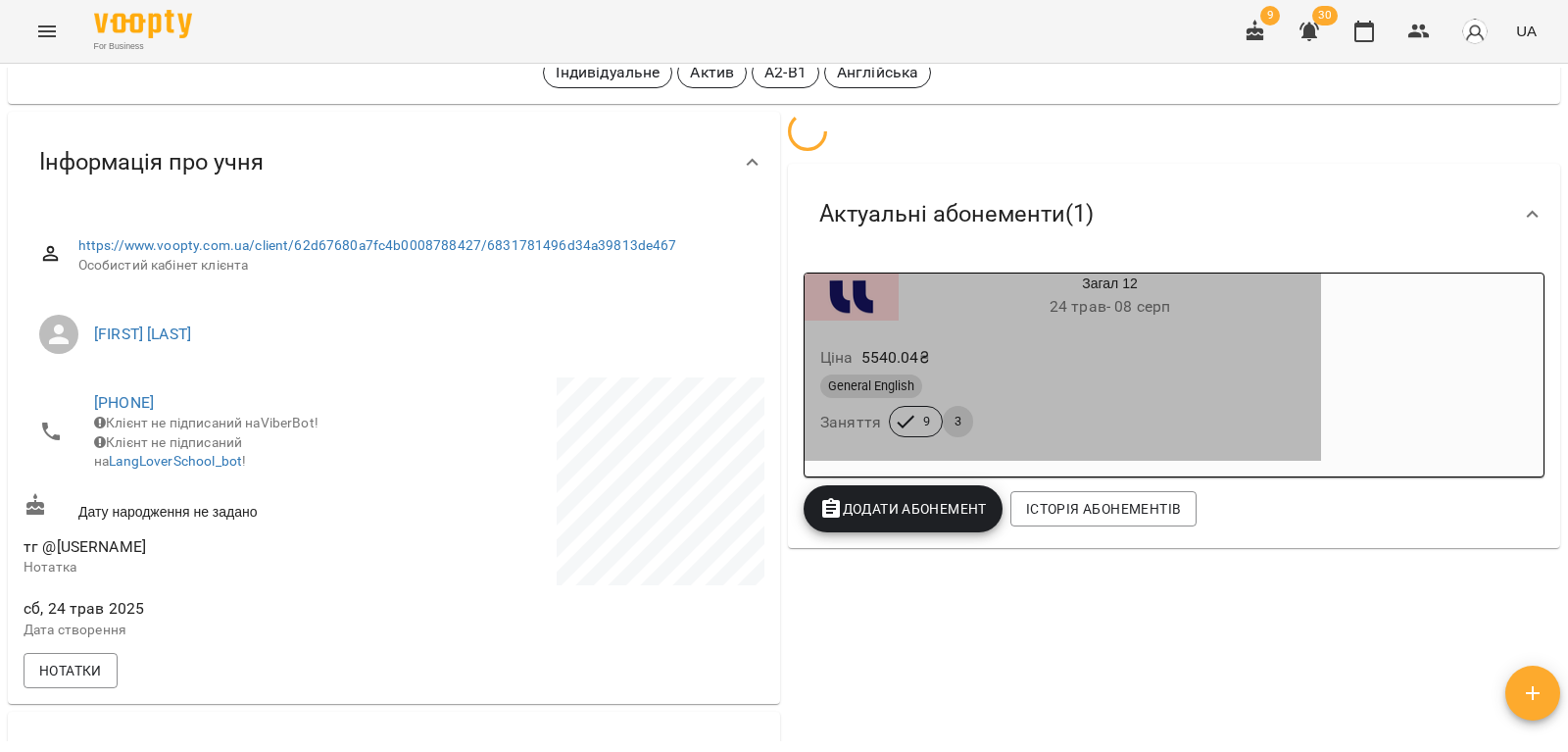 click on "9 3" at bounding box center [931, 422] 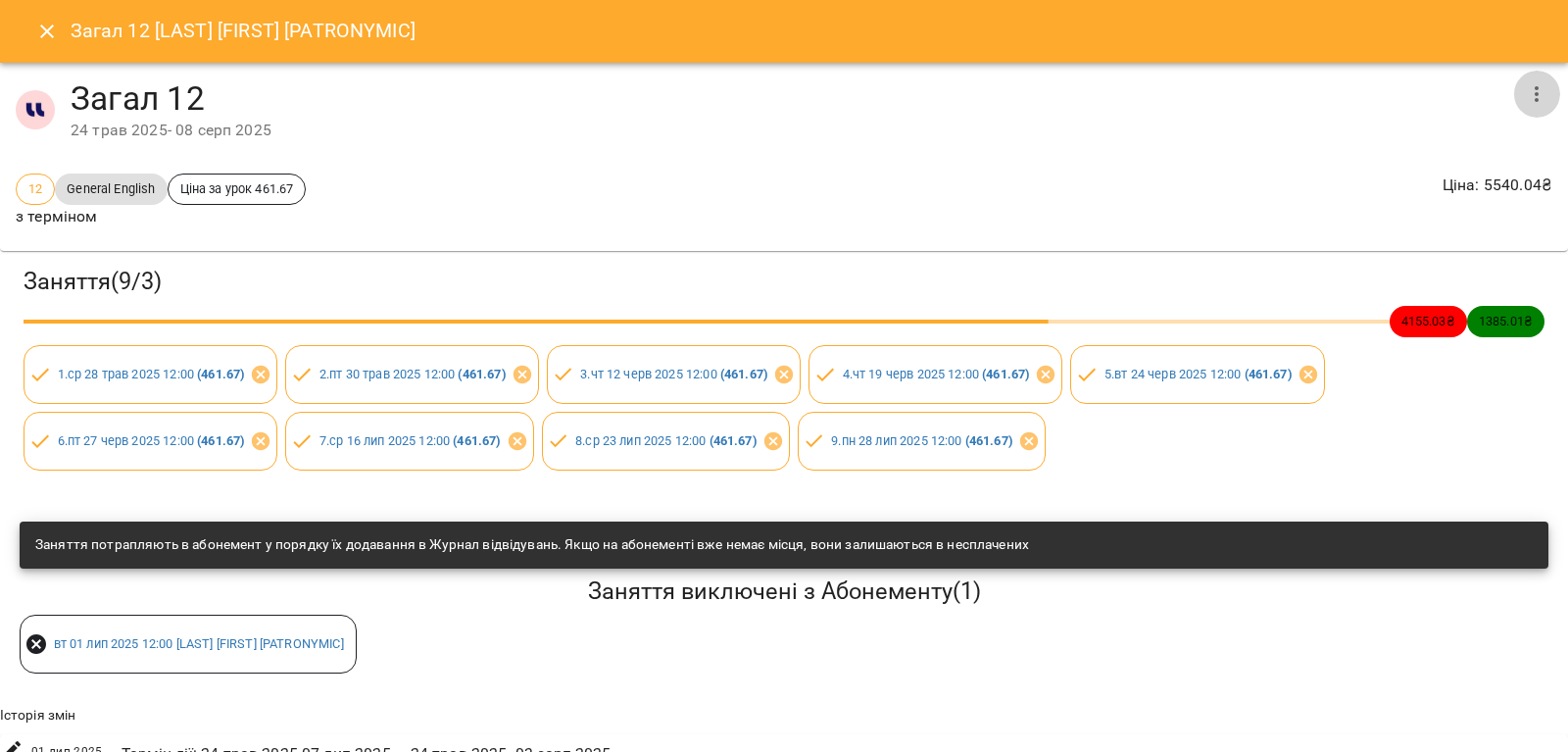 click 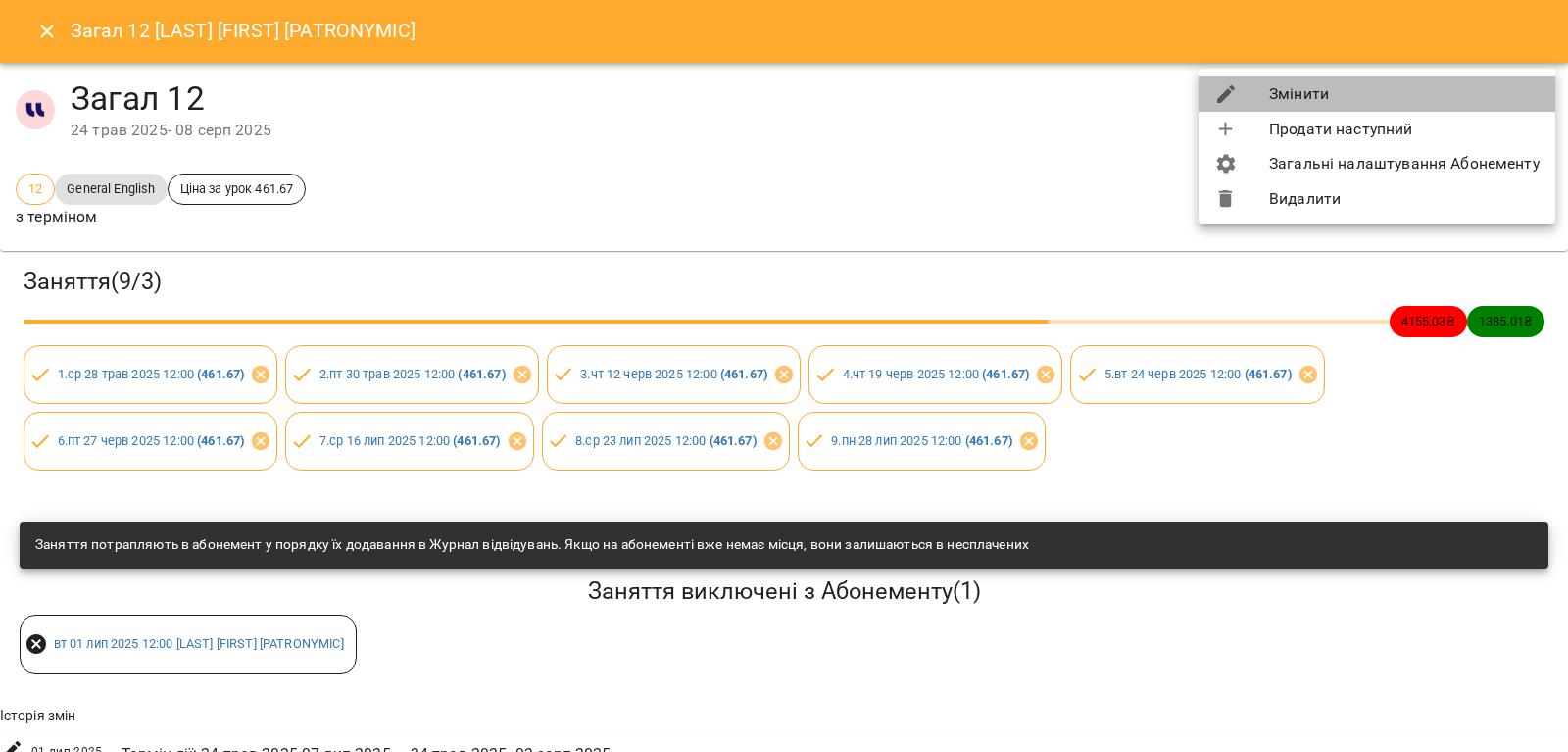 click on "Змінити" at bounding box center (1377, 94) 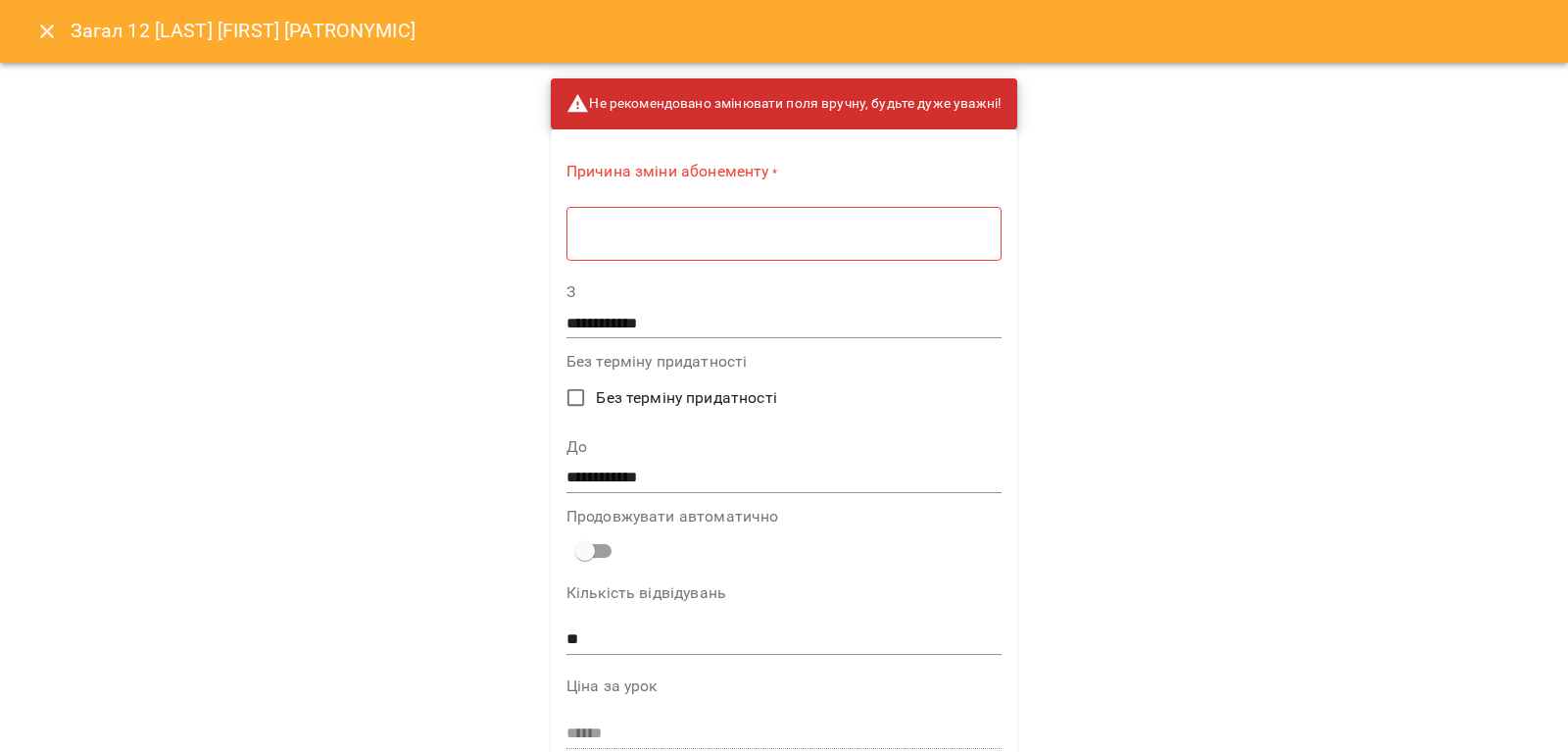 click at bounding box center (784, 233) 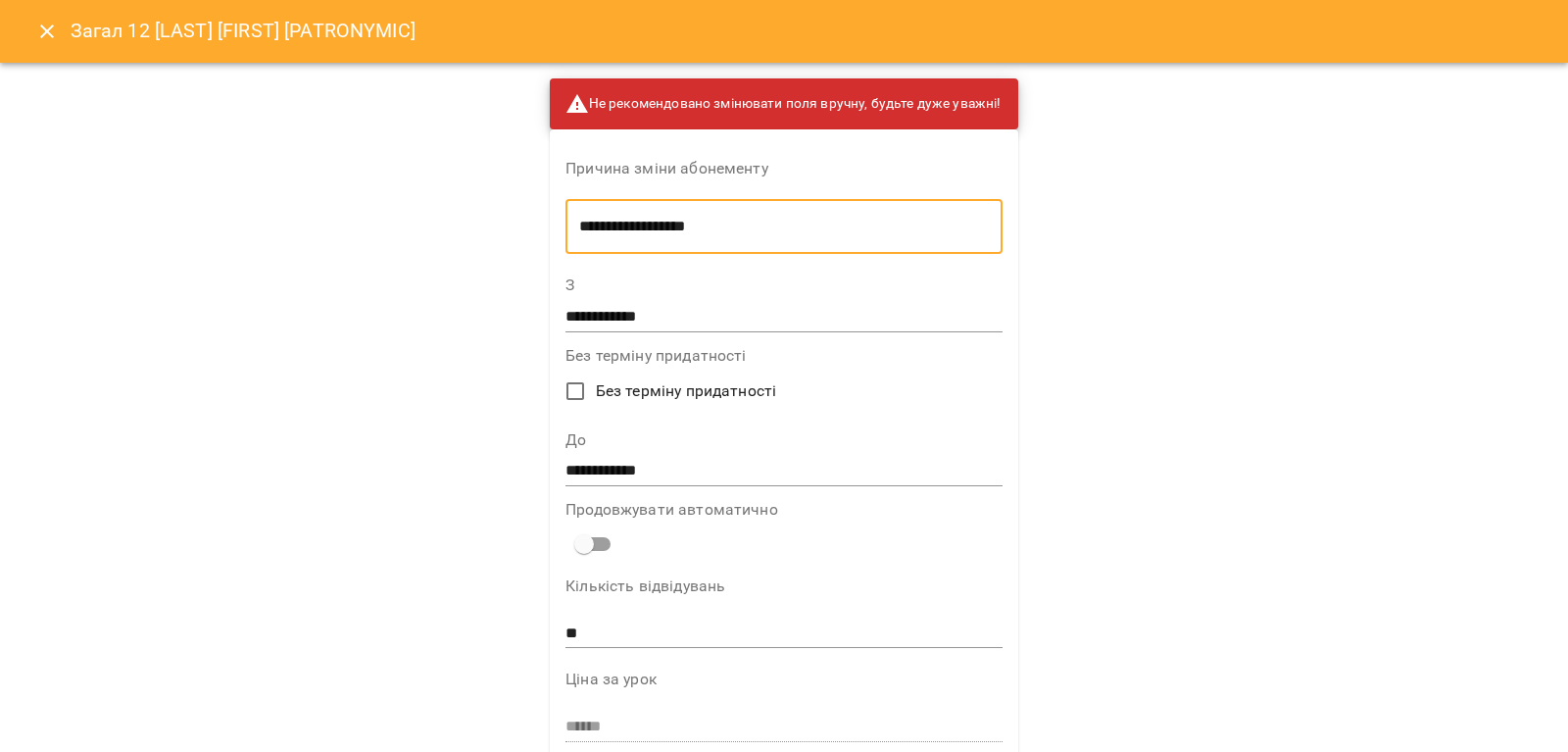 type on "**********" 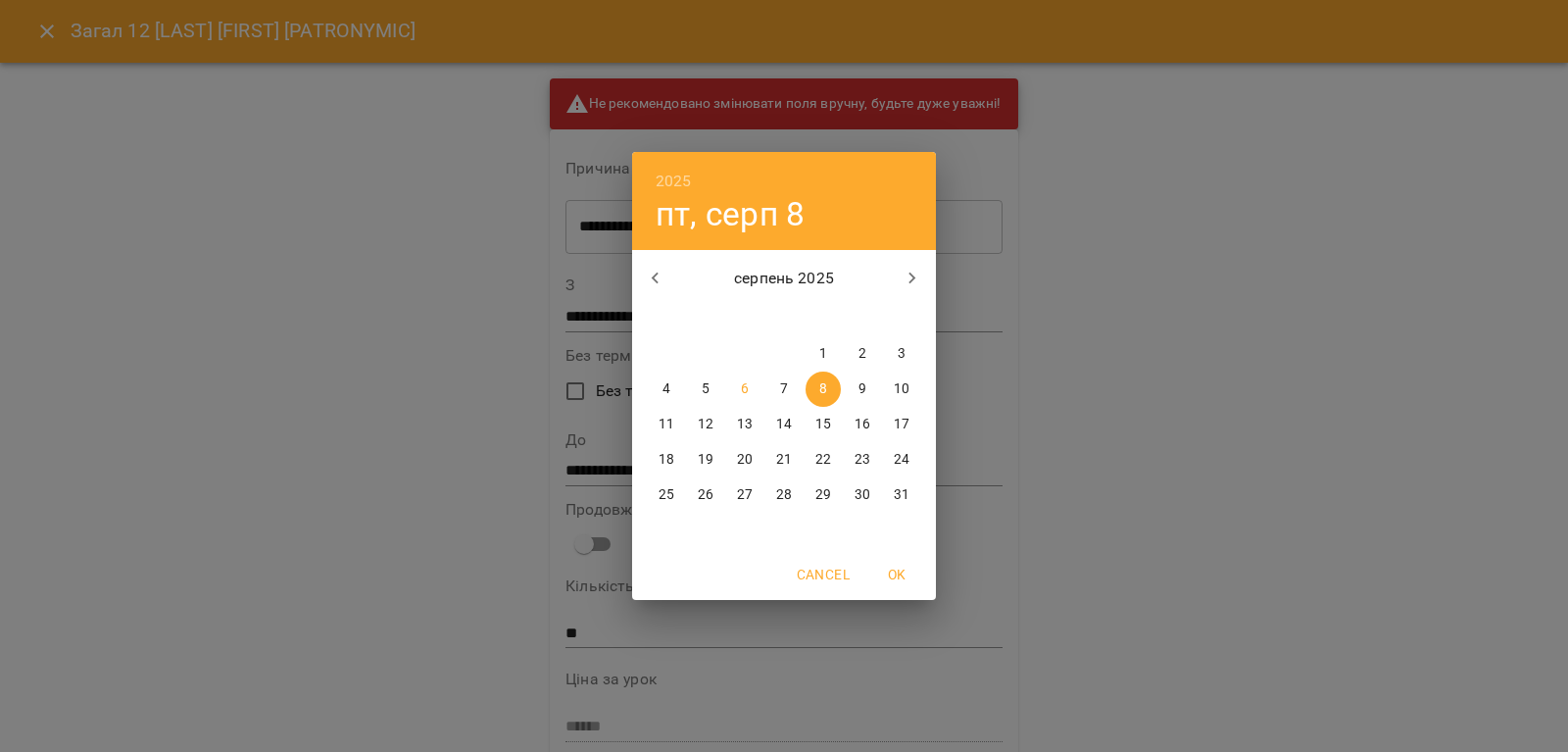 click on "17" at bounding box center (902, 425) 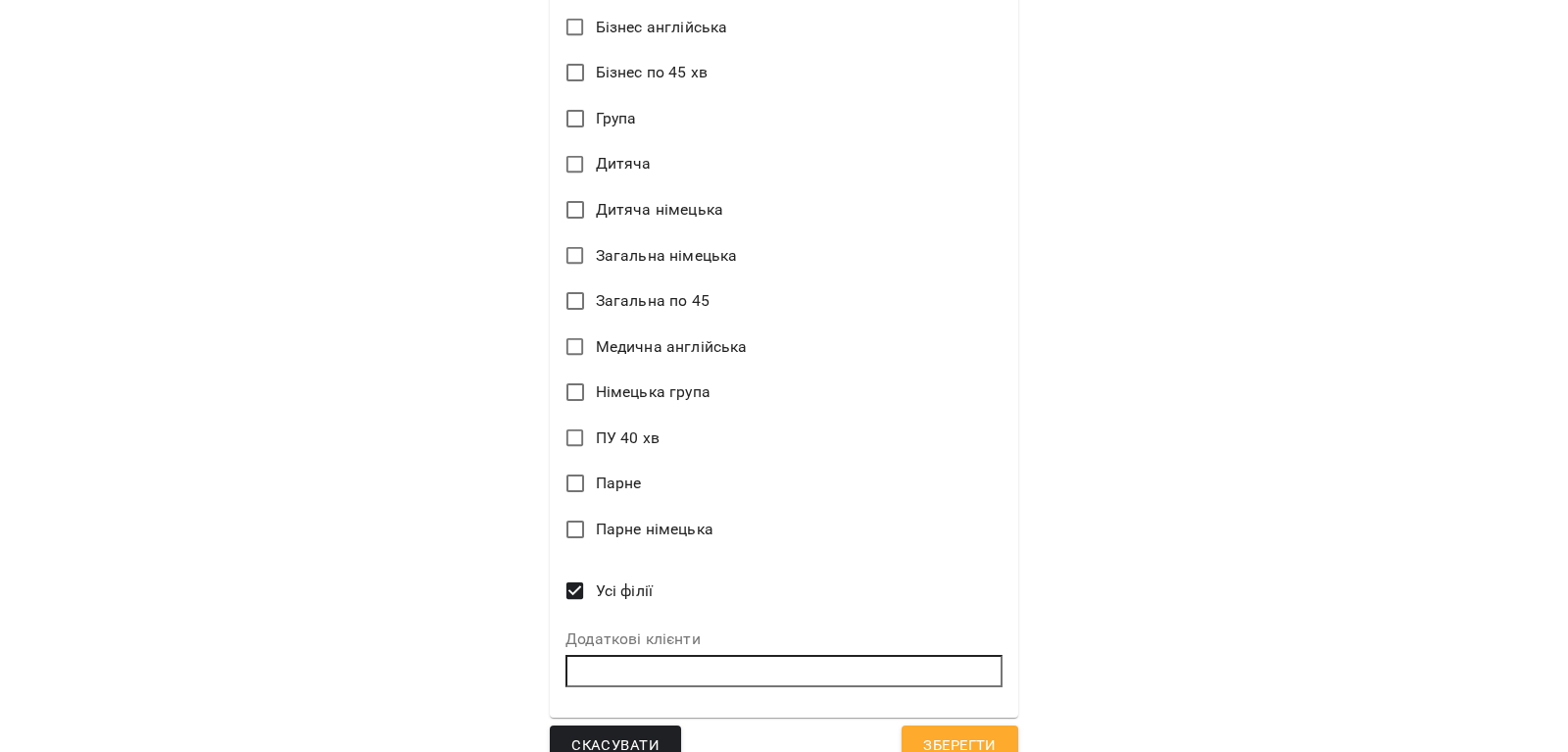 scroll, scrollTop: 1226, scrollLeft: 0, axis: vertical 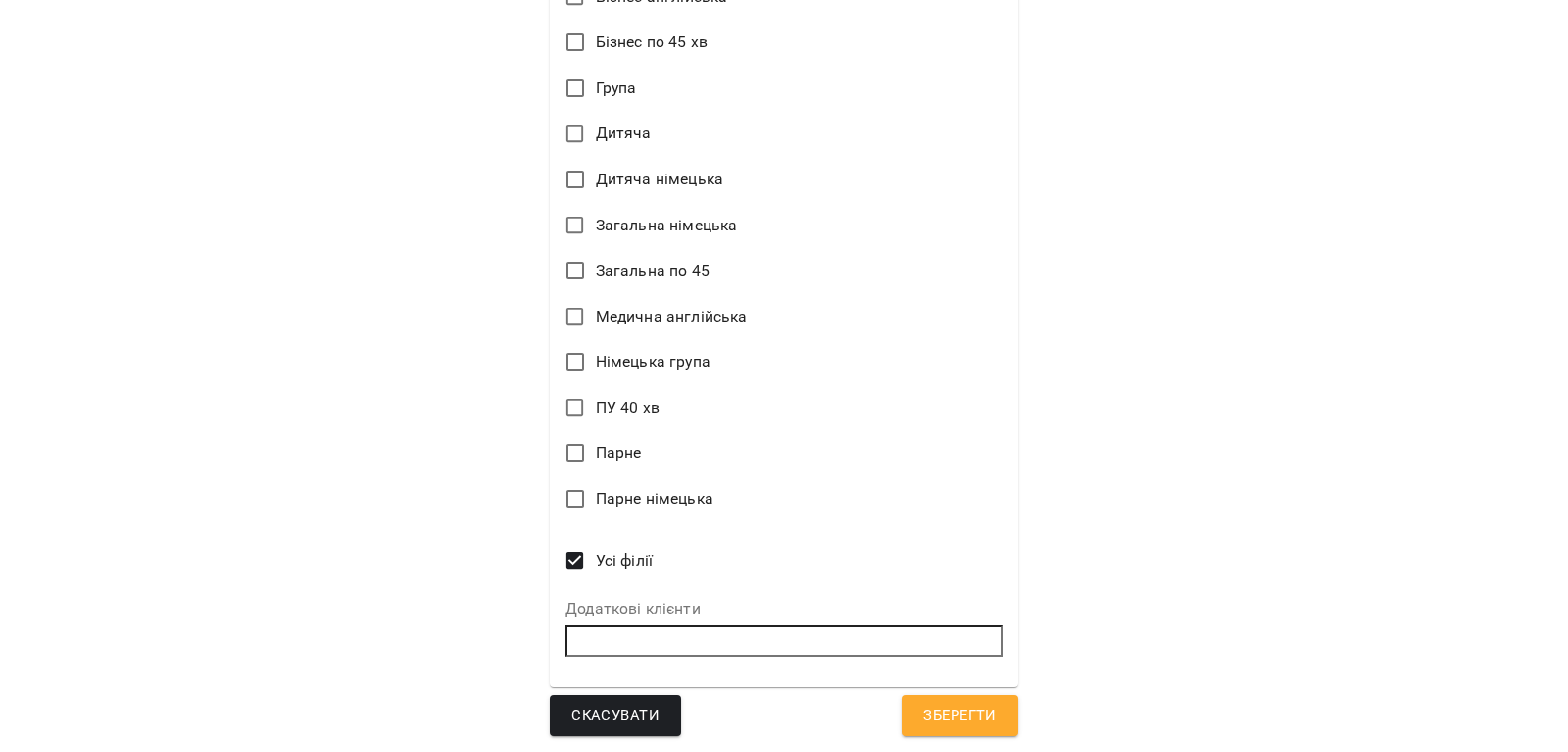 click on "Зберегти" at bounding box center (959, 716) 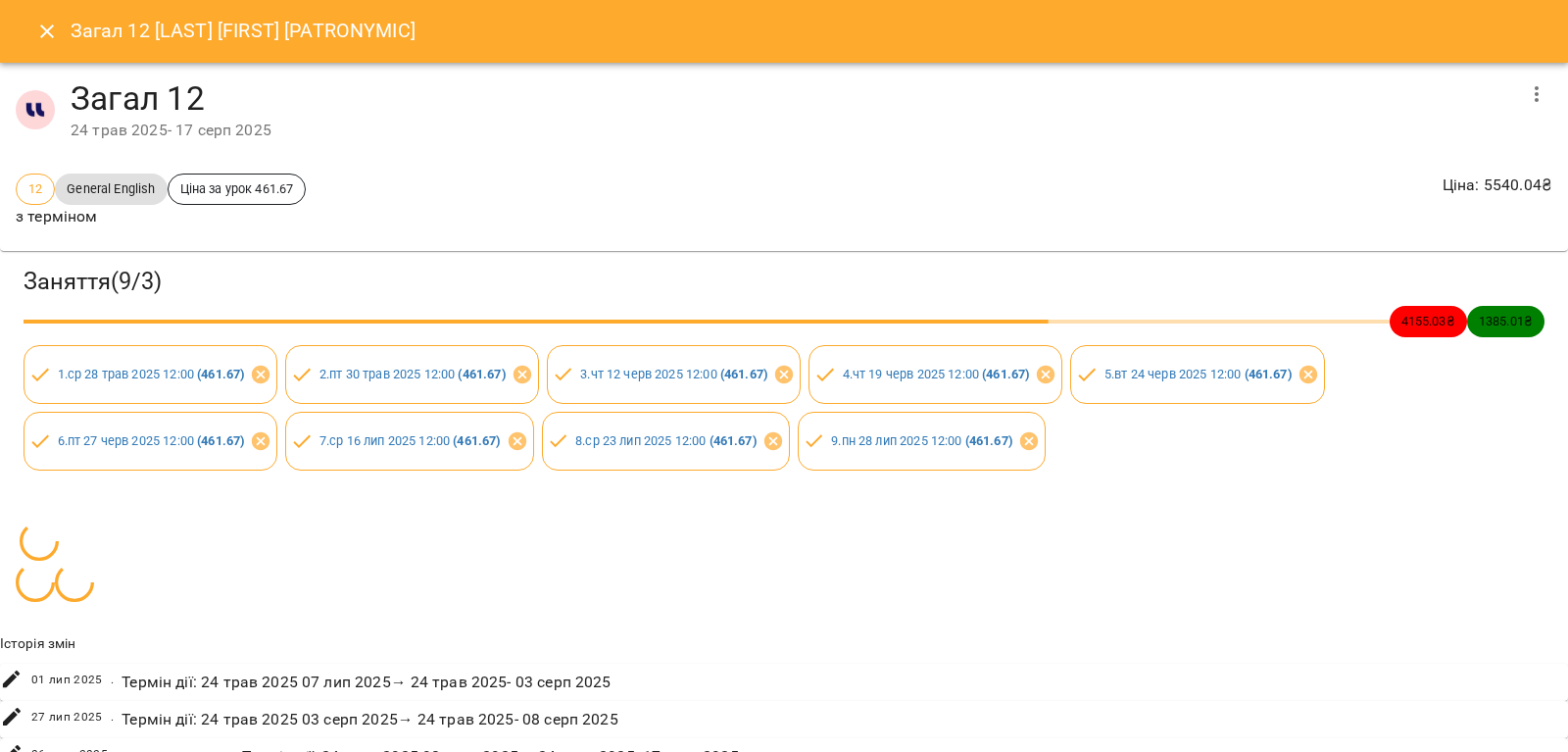 click at bounding box center [47, 31] 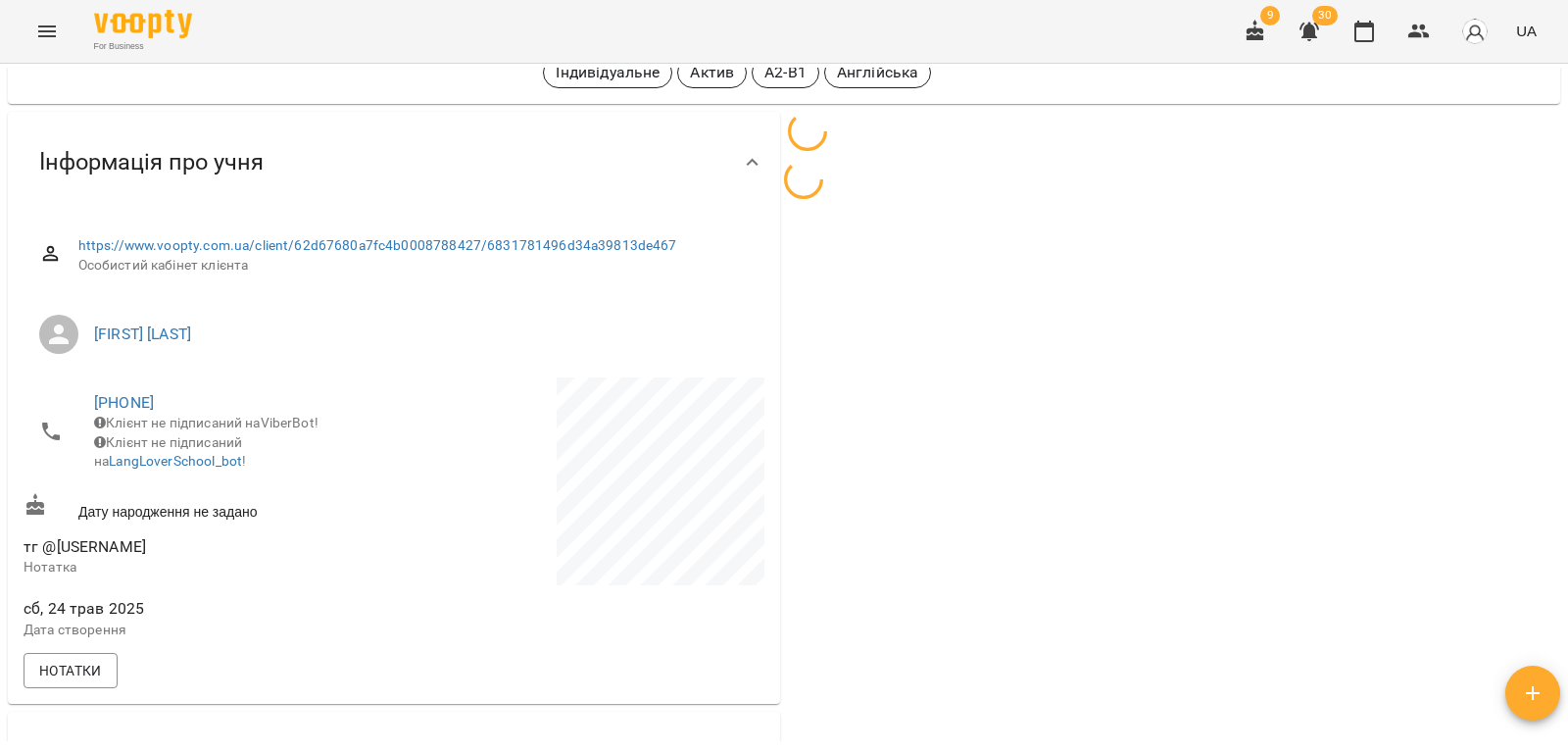 scroll, scrollTop: 0, scrollLeft: 0, axis: both 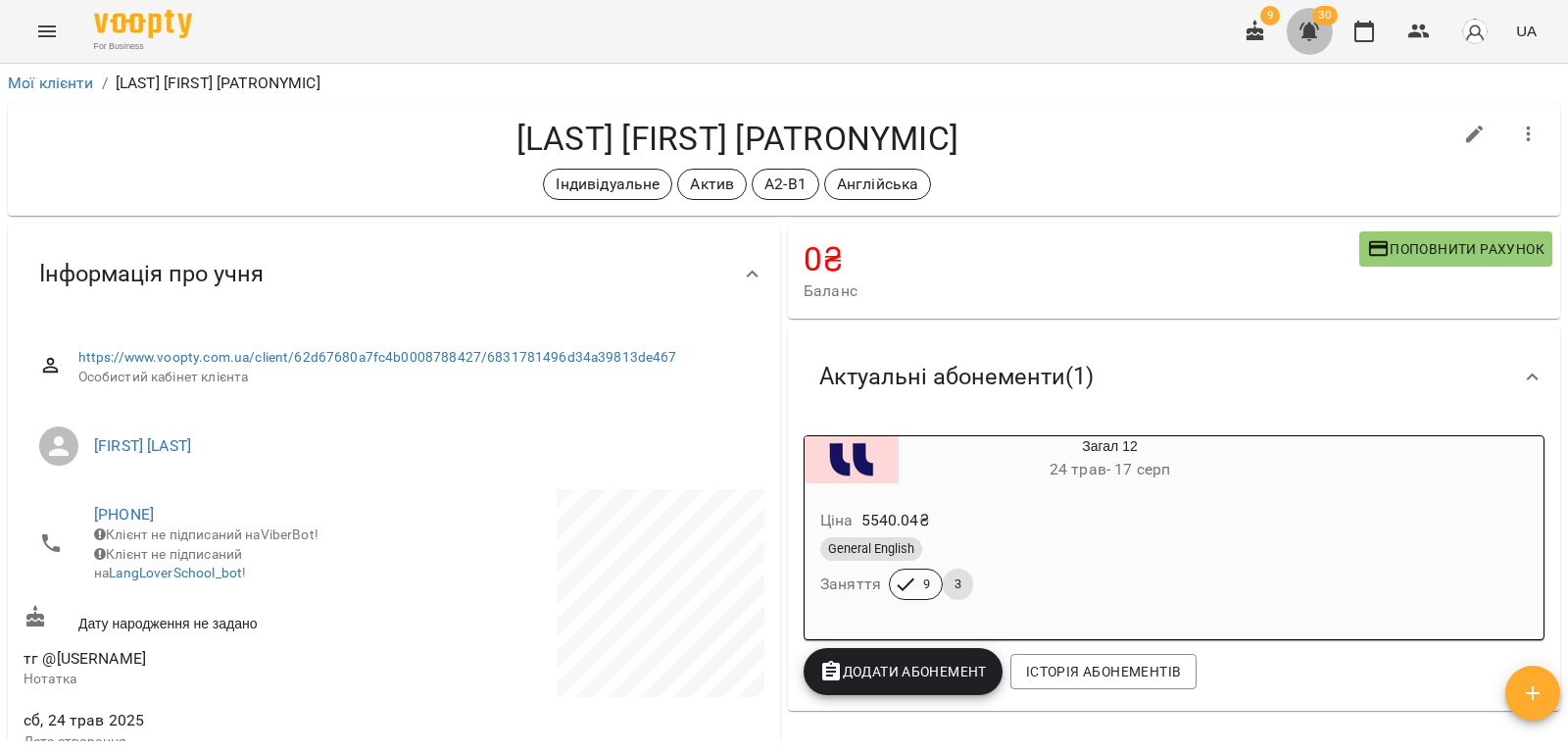 click 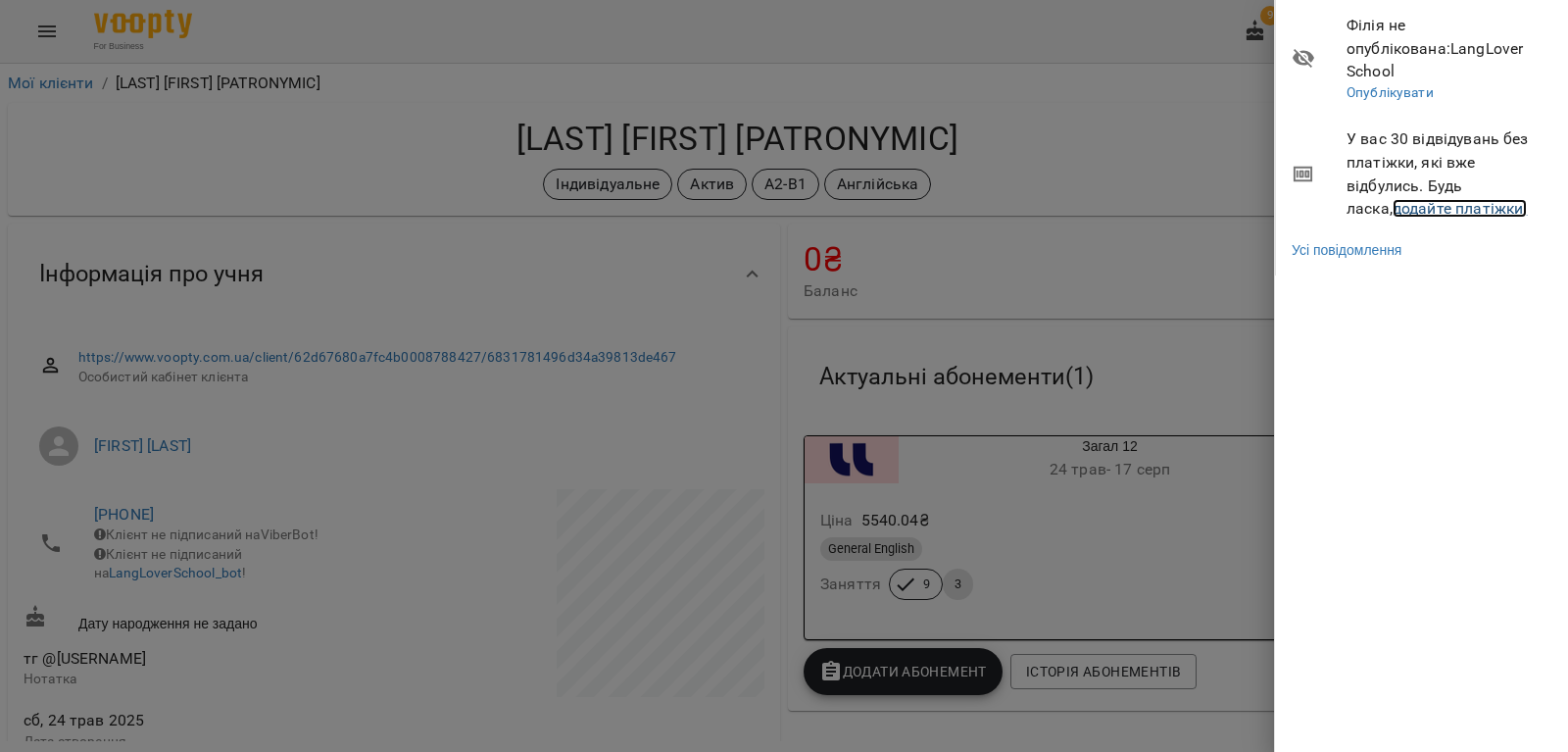 click on "додайте платіжки!" at bounding box center [1460, 208] 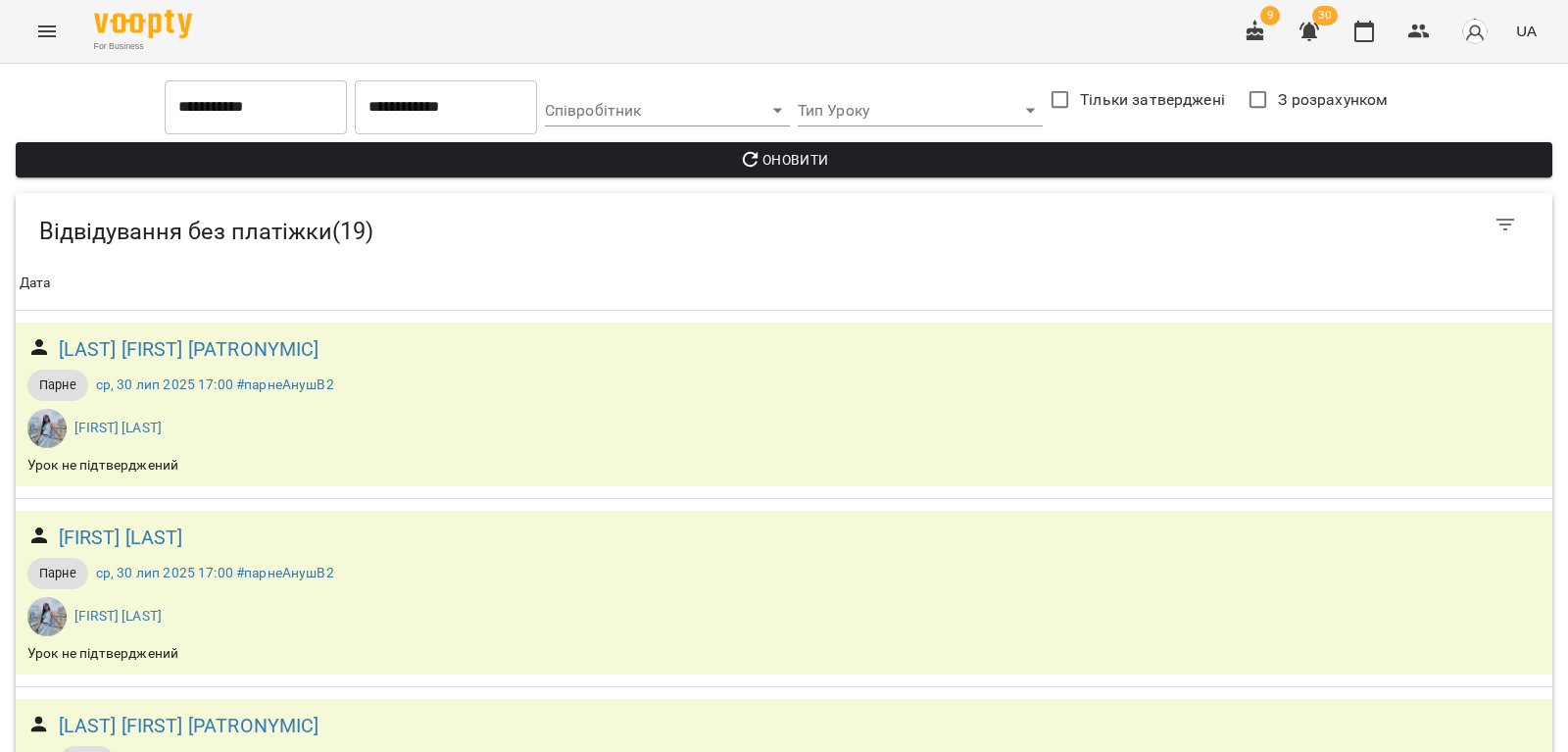 scroll, scrollTop: 0, scrollLeft: 0, axis: both 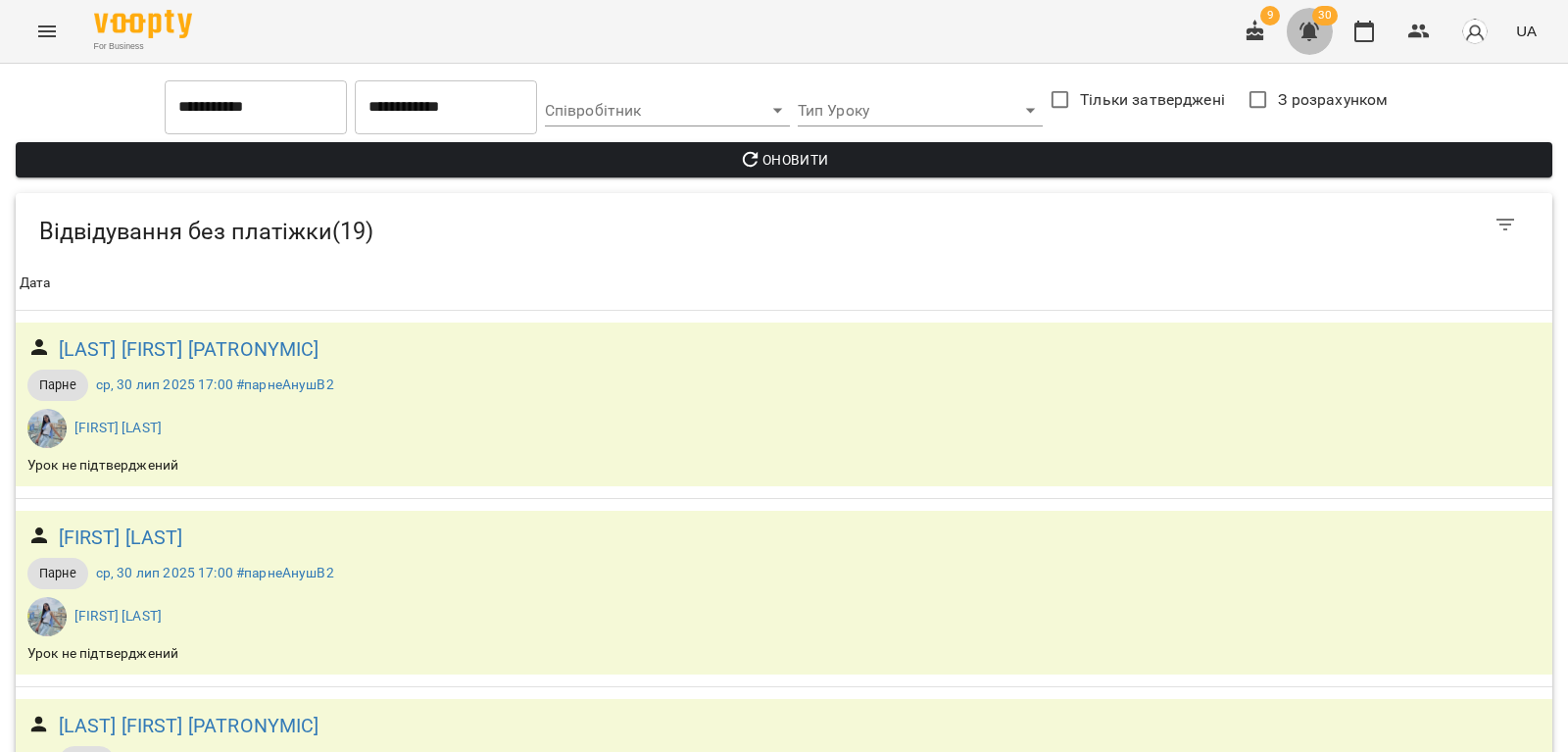 click 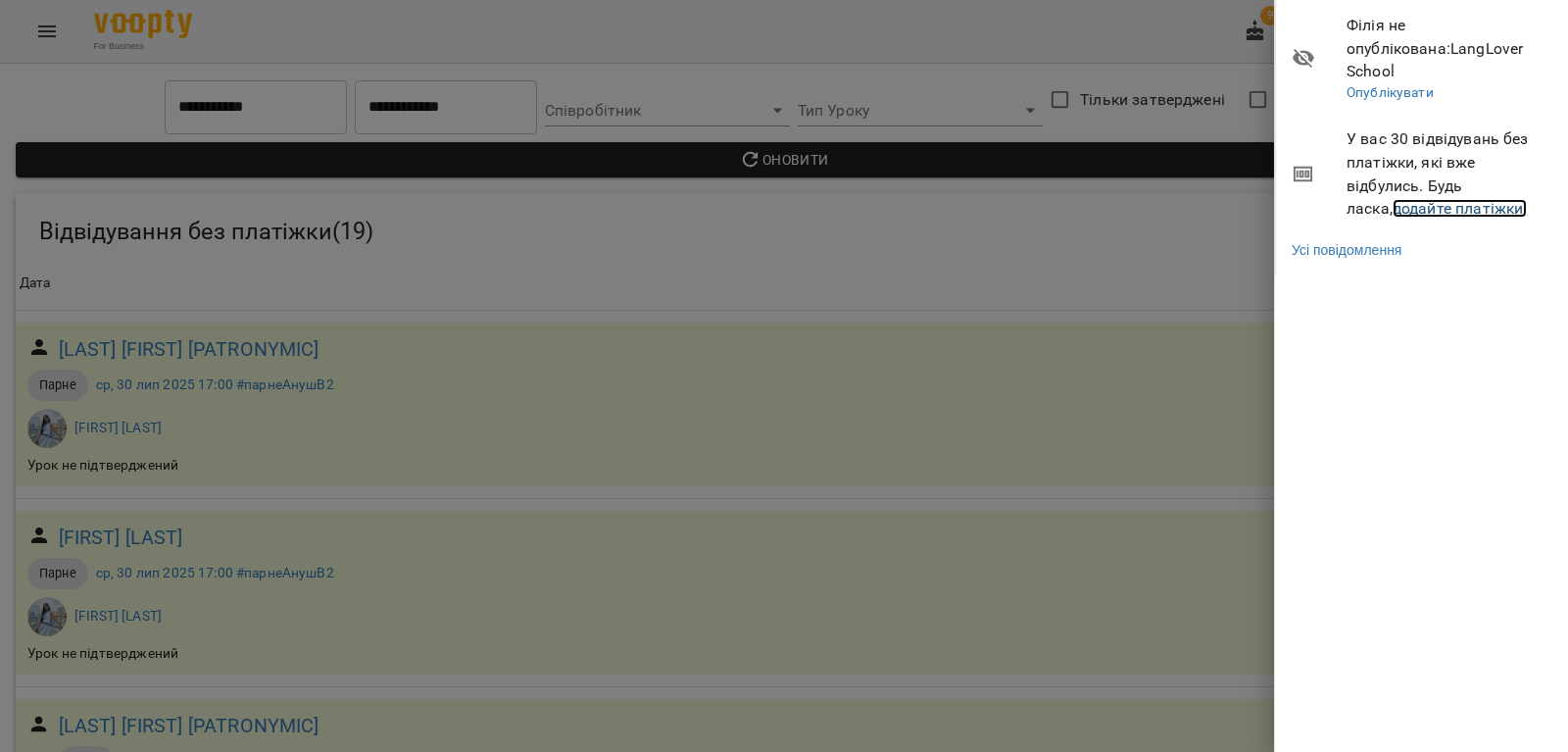 click on "додайте платіжки!" at bounding box center [1460, 208] 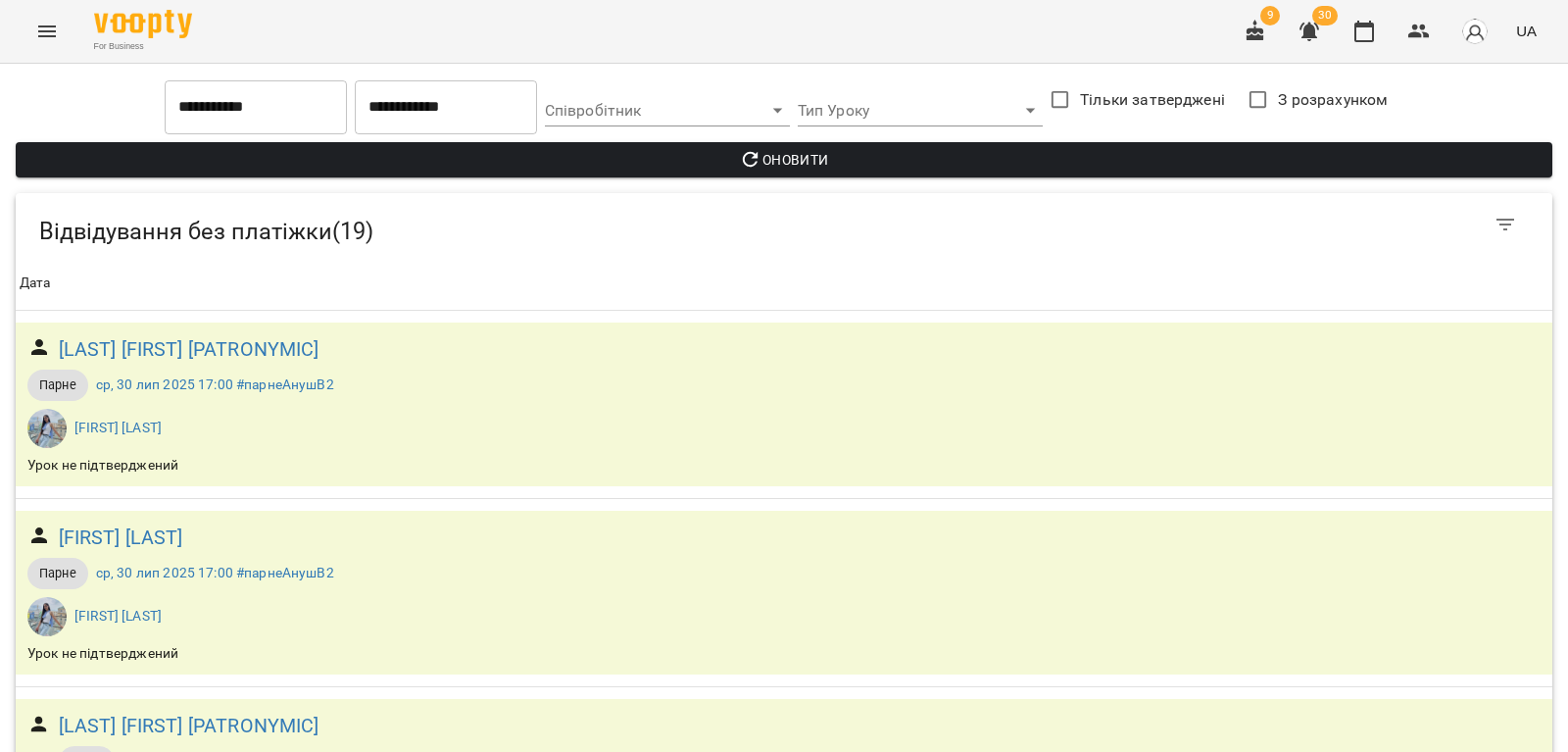 scroll, scrollTop: 894, scrollLeft: 0, axis: vertical 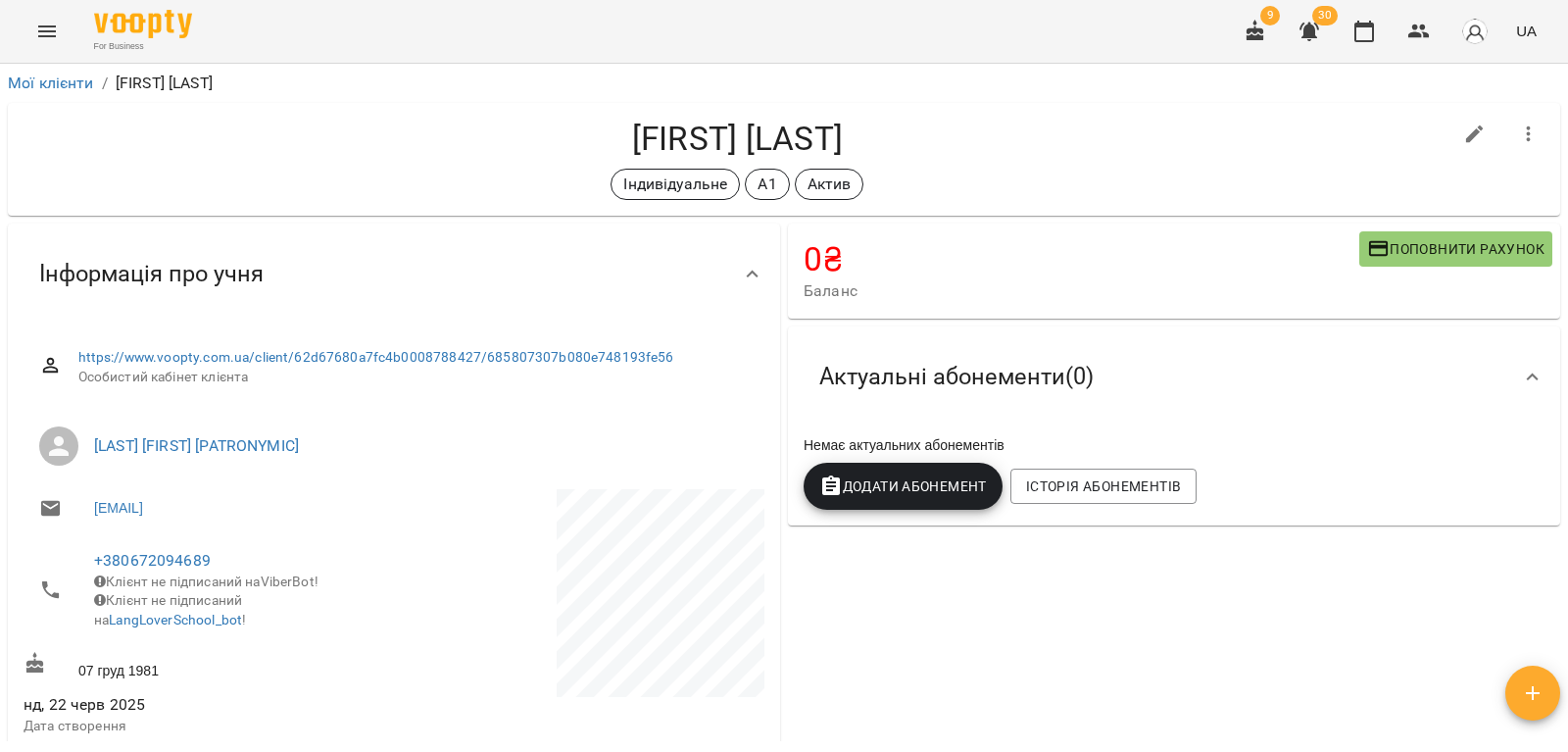 click on "Додати Абонемент" at bounding box center [903, 486] 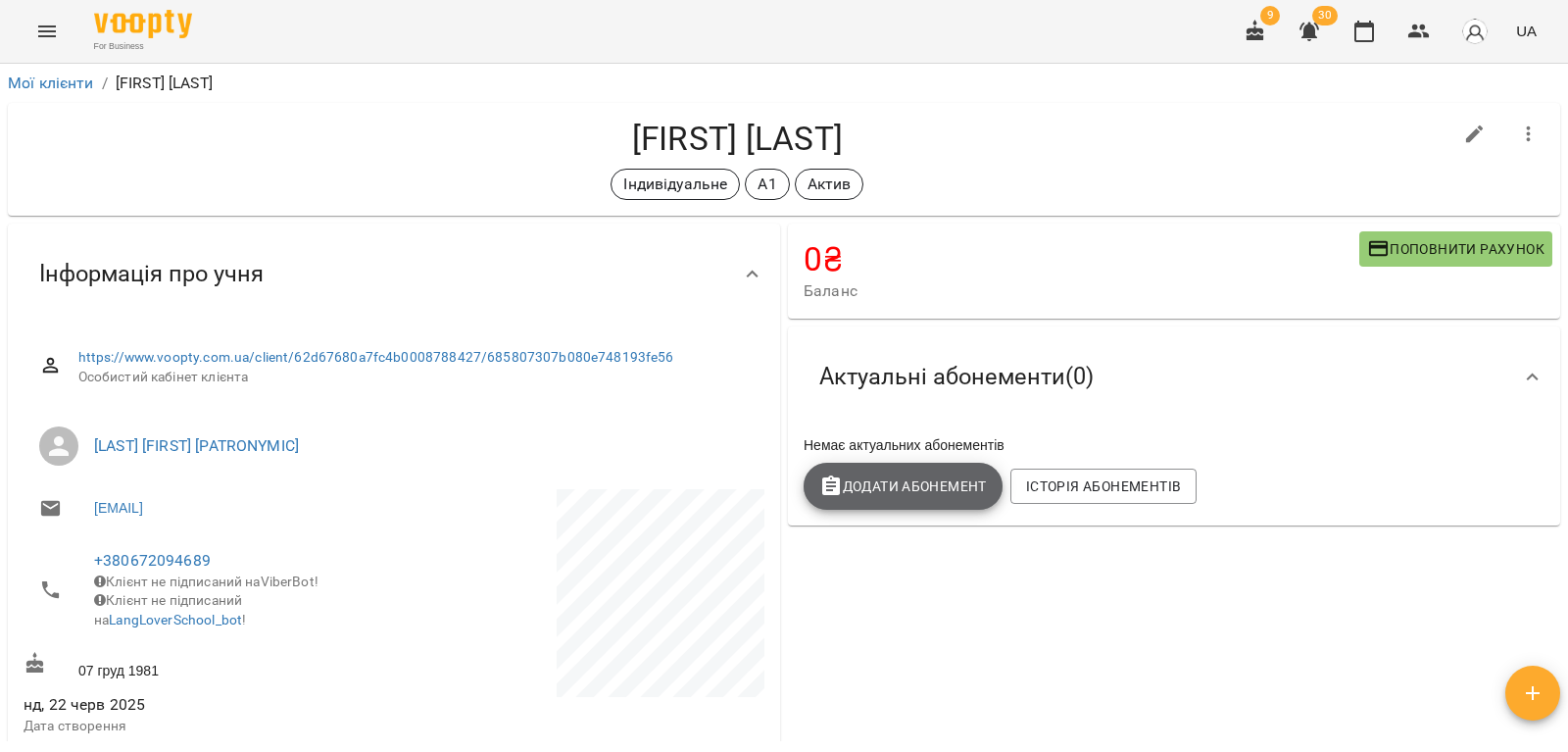 click on "Додати Абонемент" at bounding box center [903, 486] 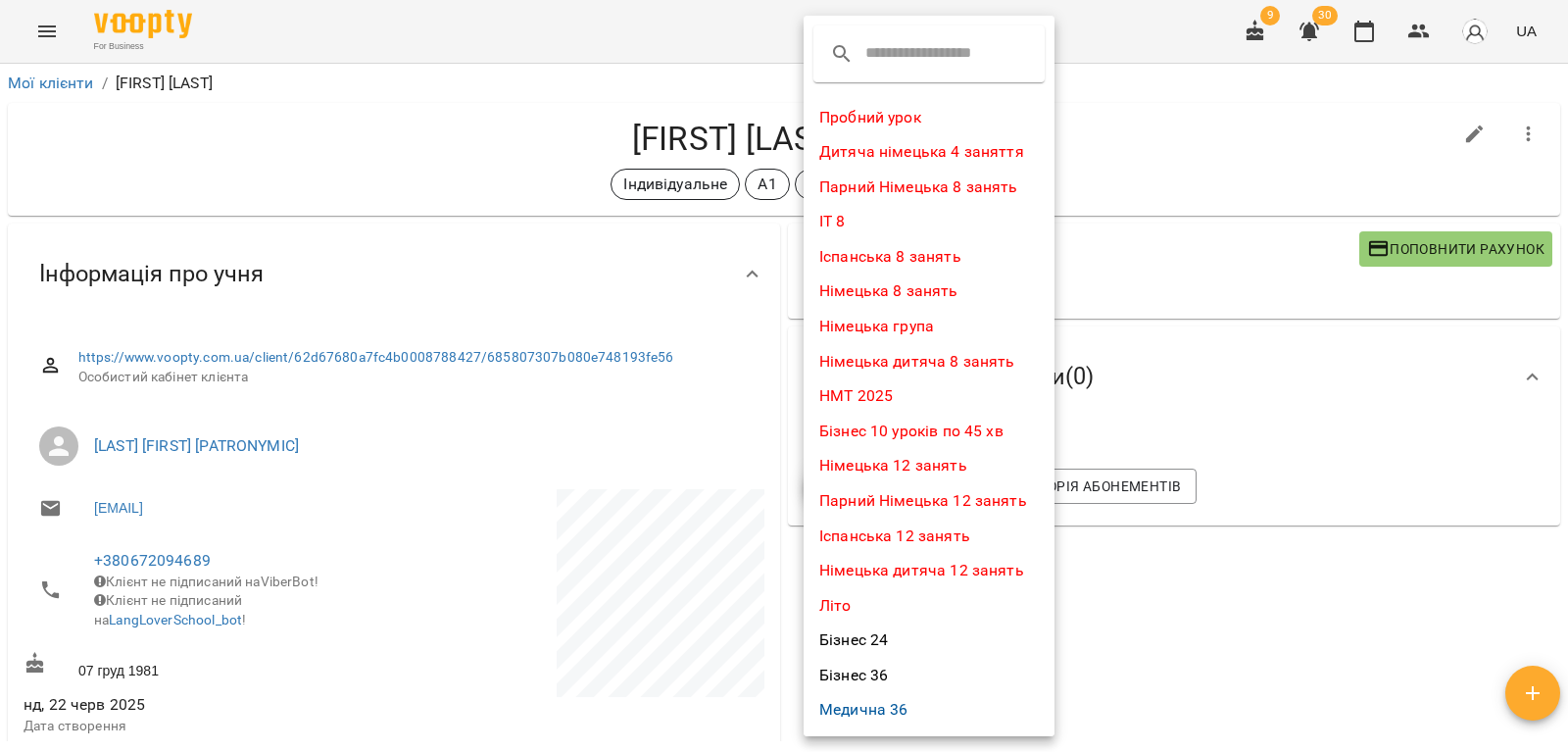 click at bounding box center (943, 54) 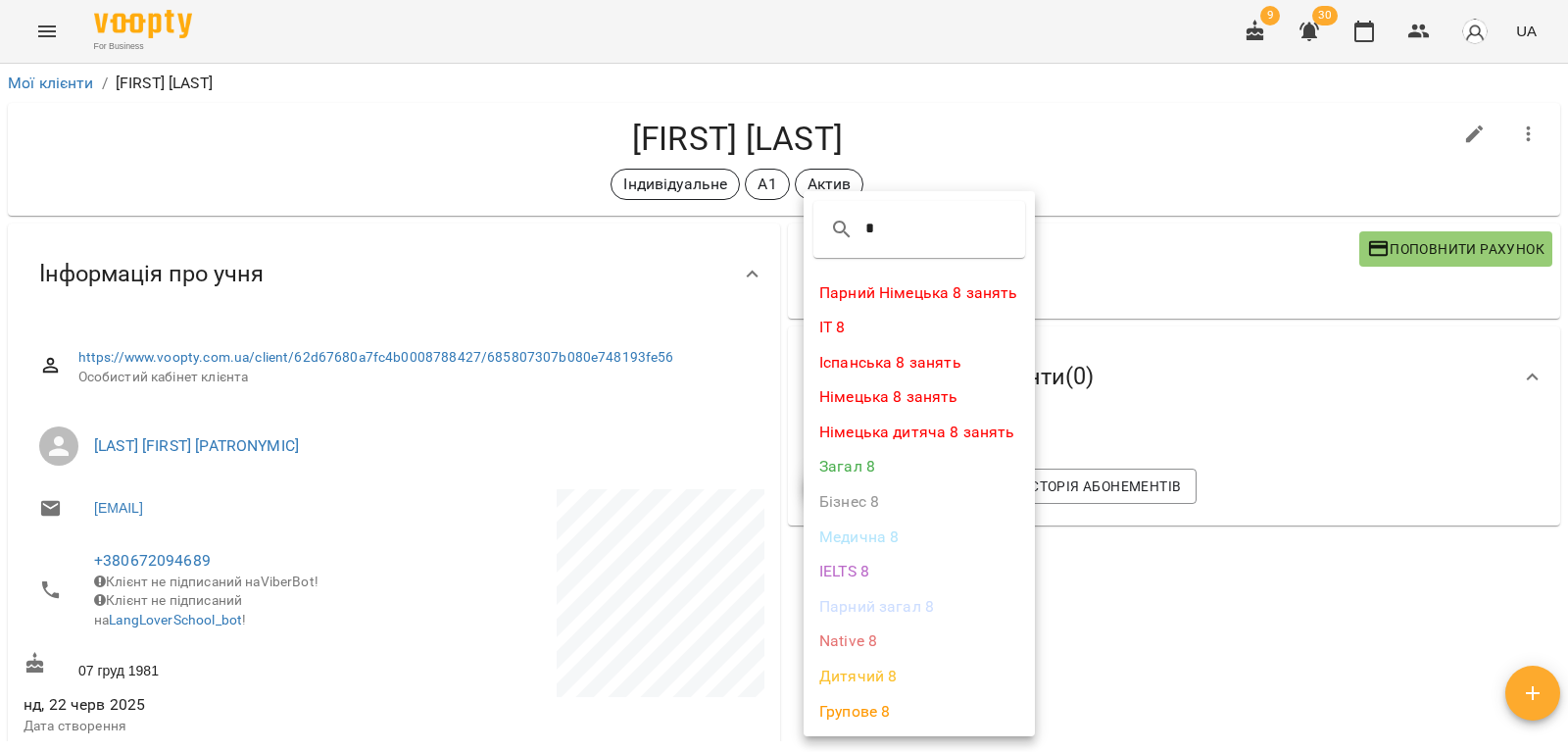type on "*" 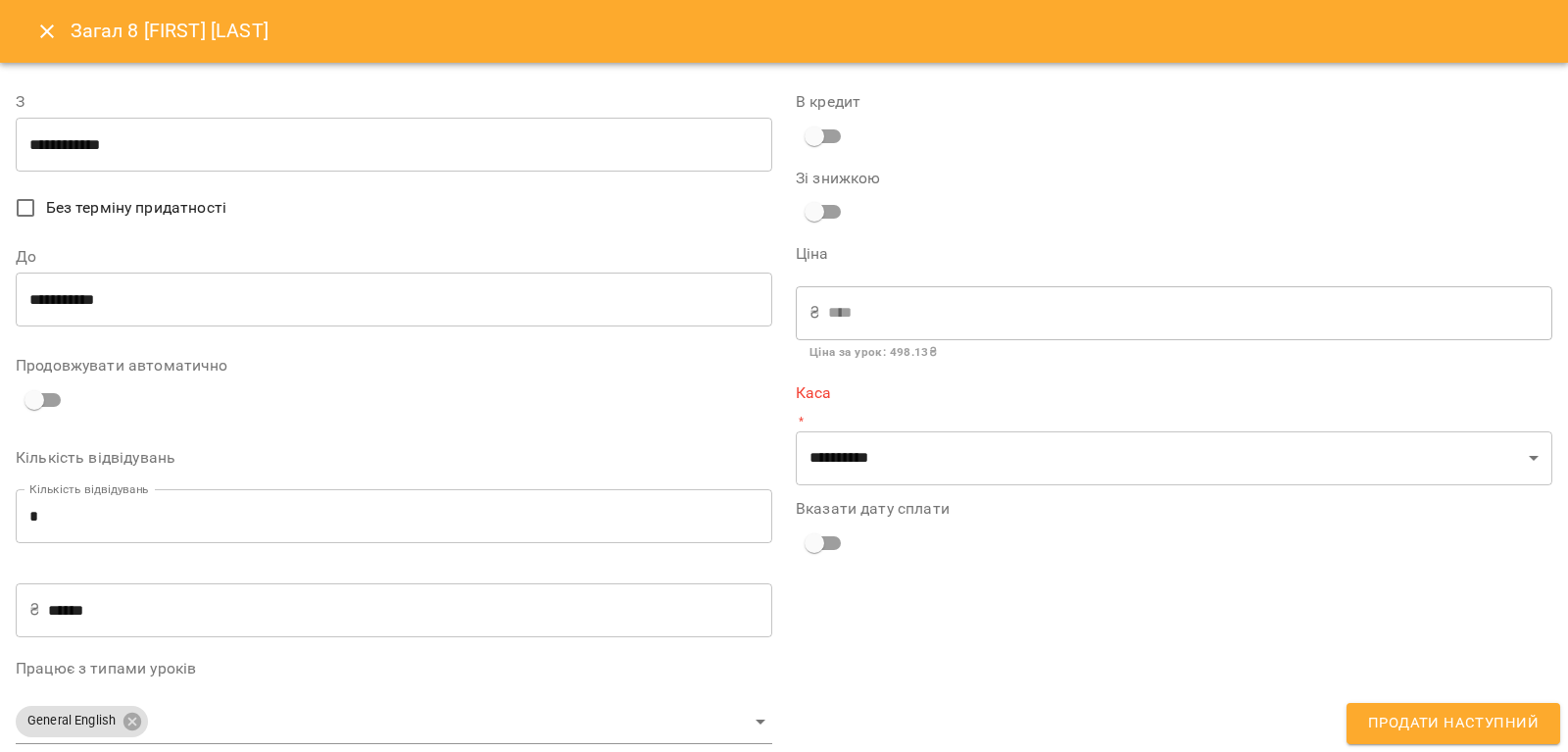 type on "**********" 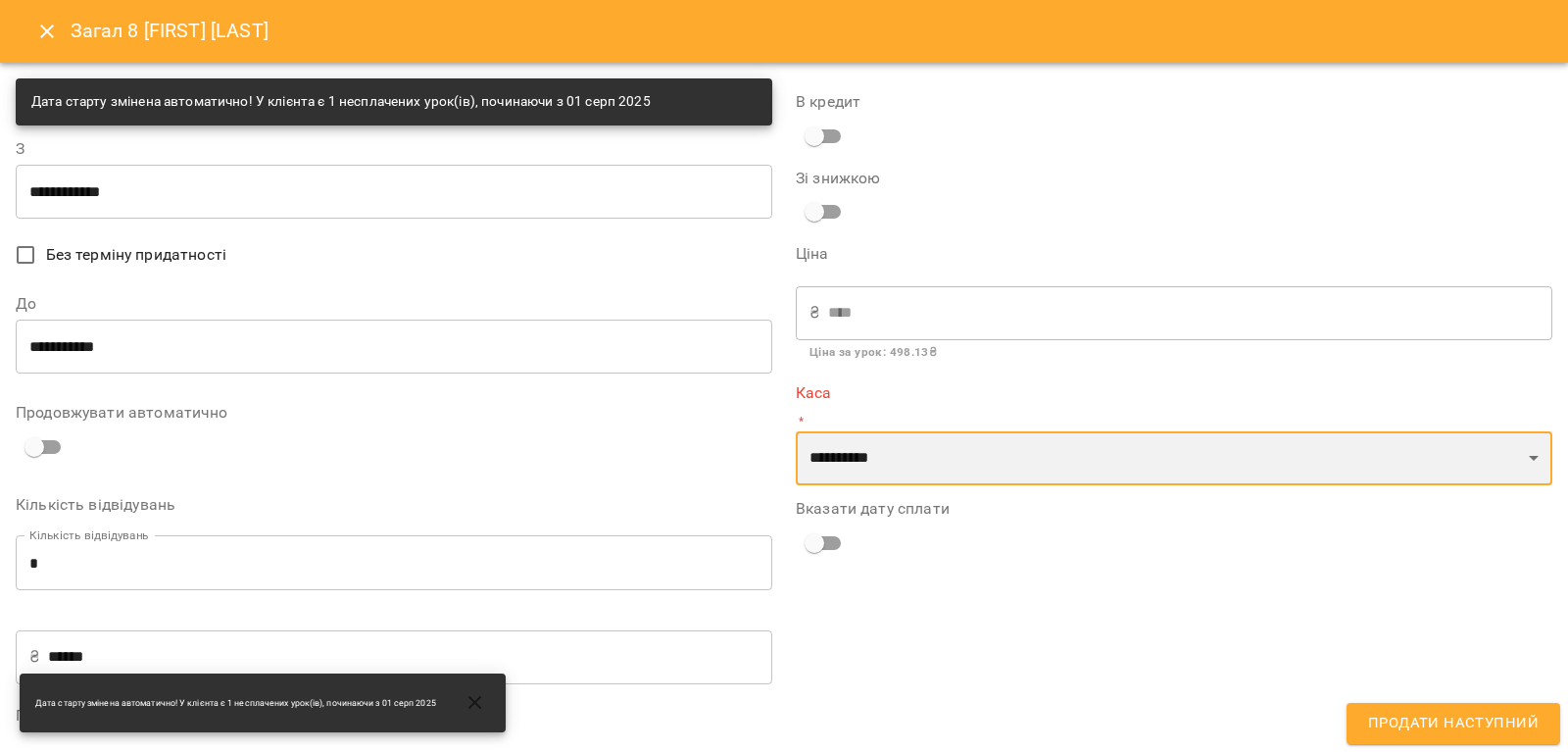select on "****" 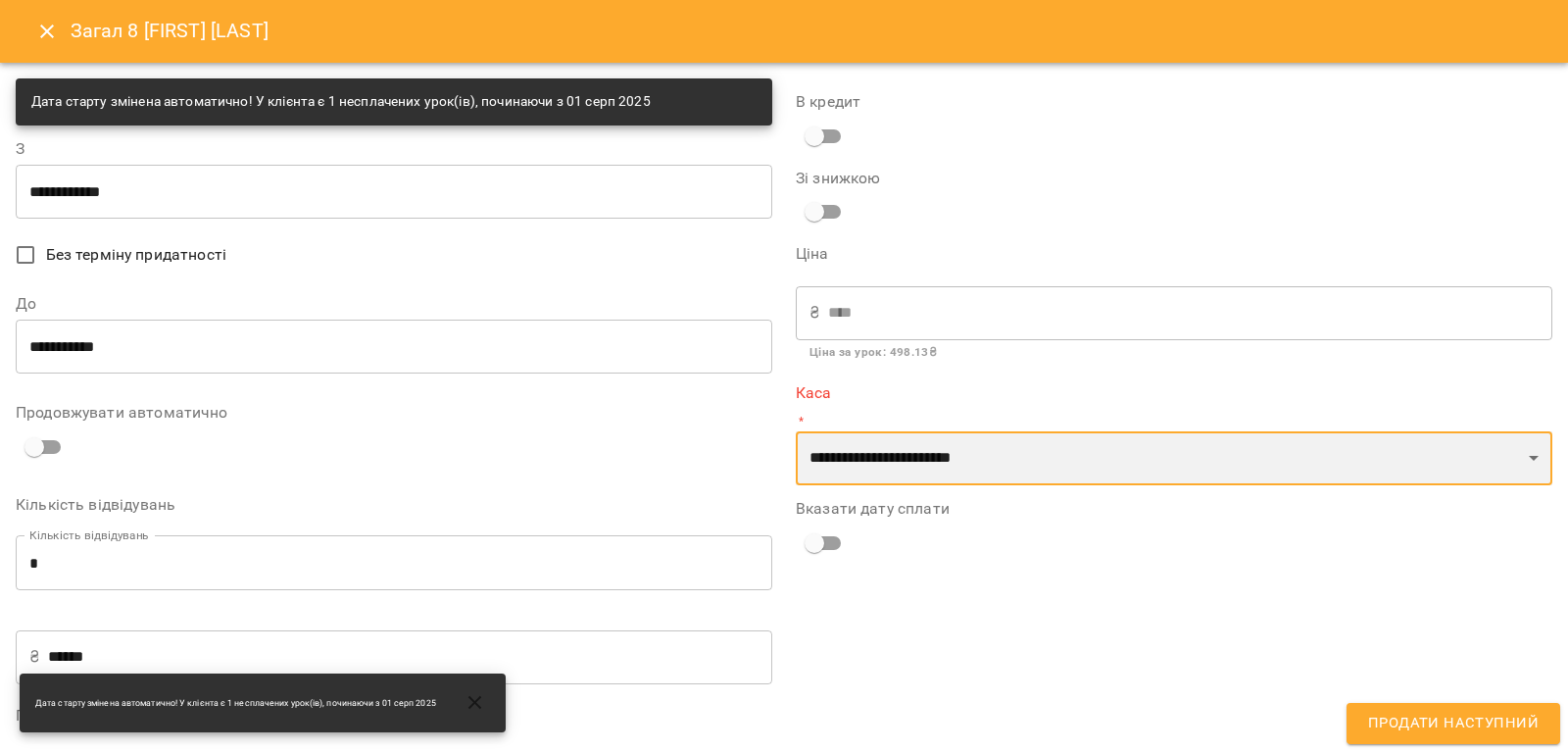 click on "**********" at bounding box center (0, 0) 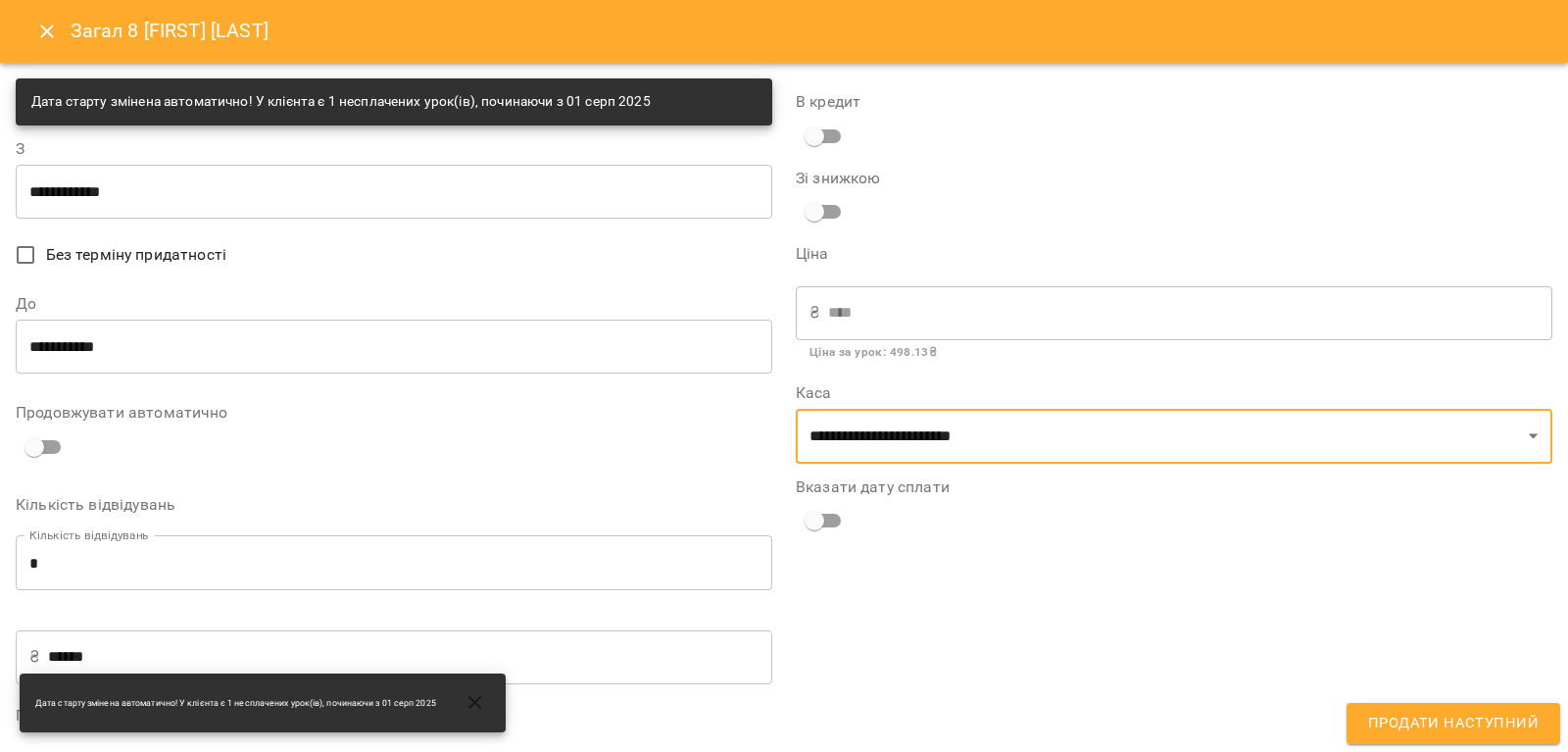 click on "Продати наступний" at bounding box center [1453, 724] 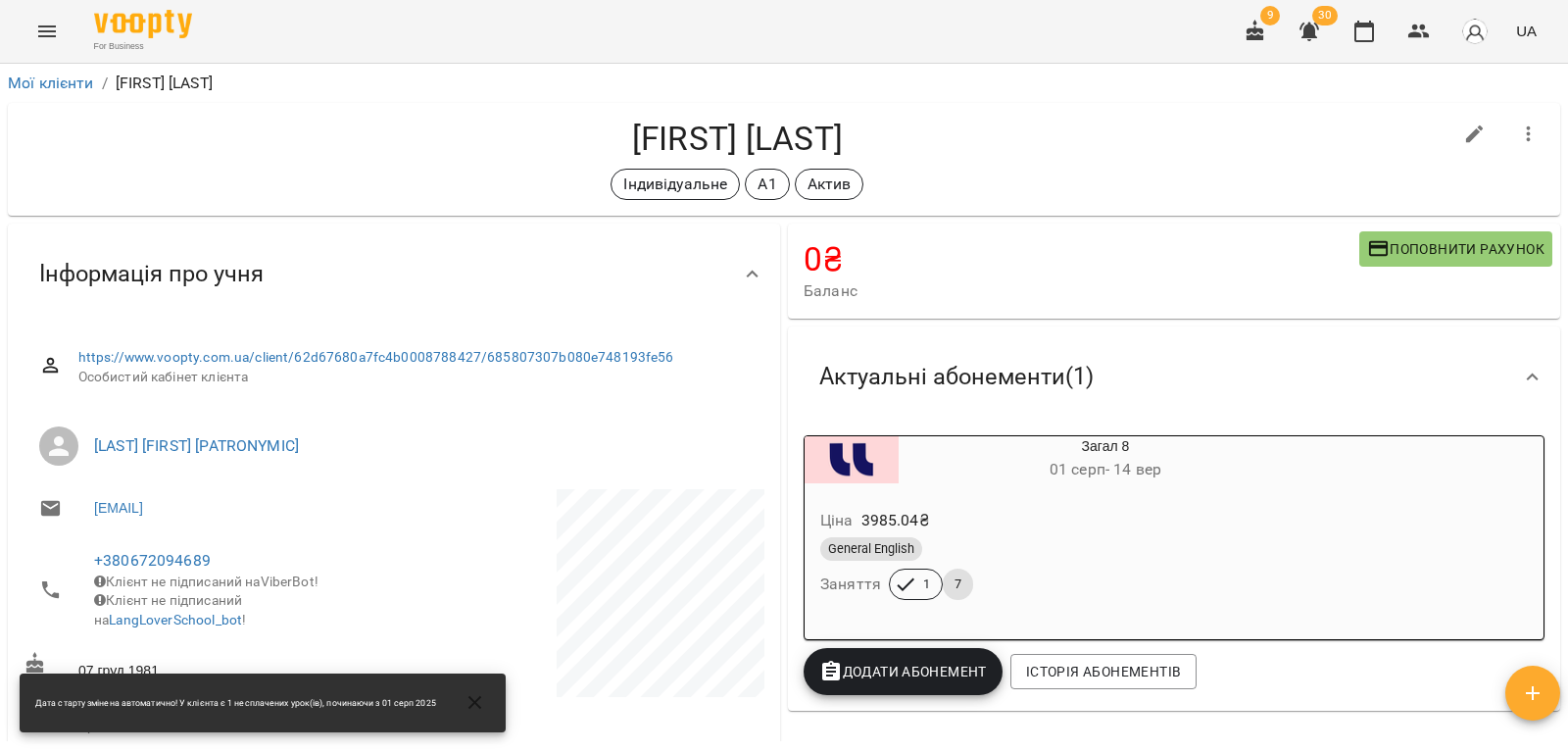 drag, startPoint x: 1318, startPoint y: 66, endPoint x: 1317, endPoint y: 50, distance: 16.03122 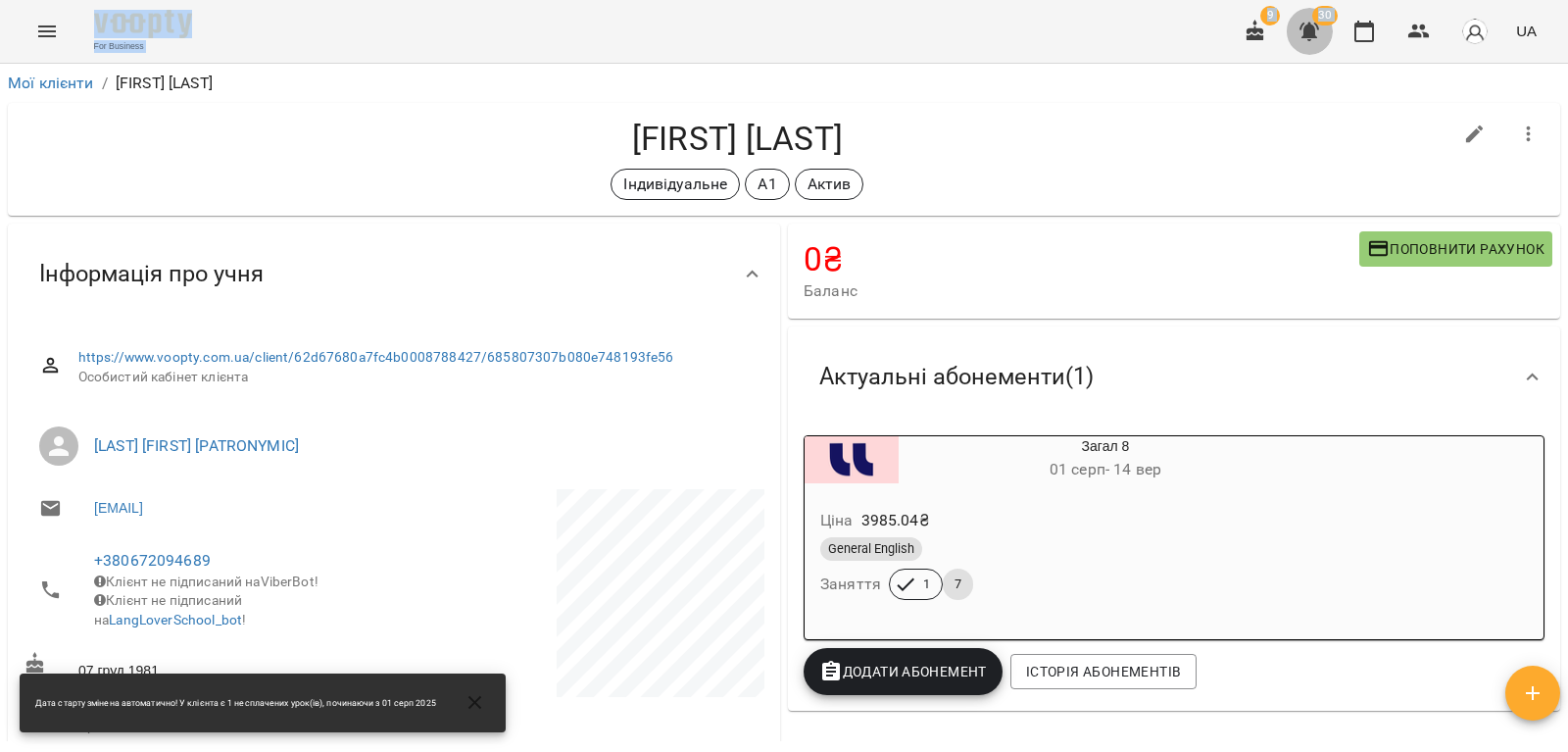 click at bounding box center [1309, 31] 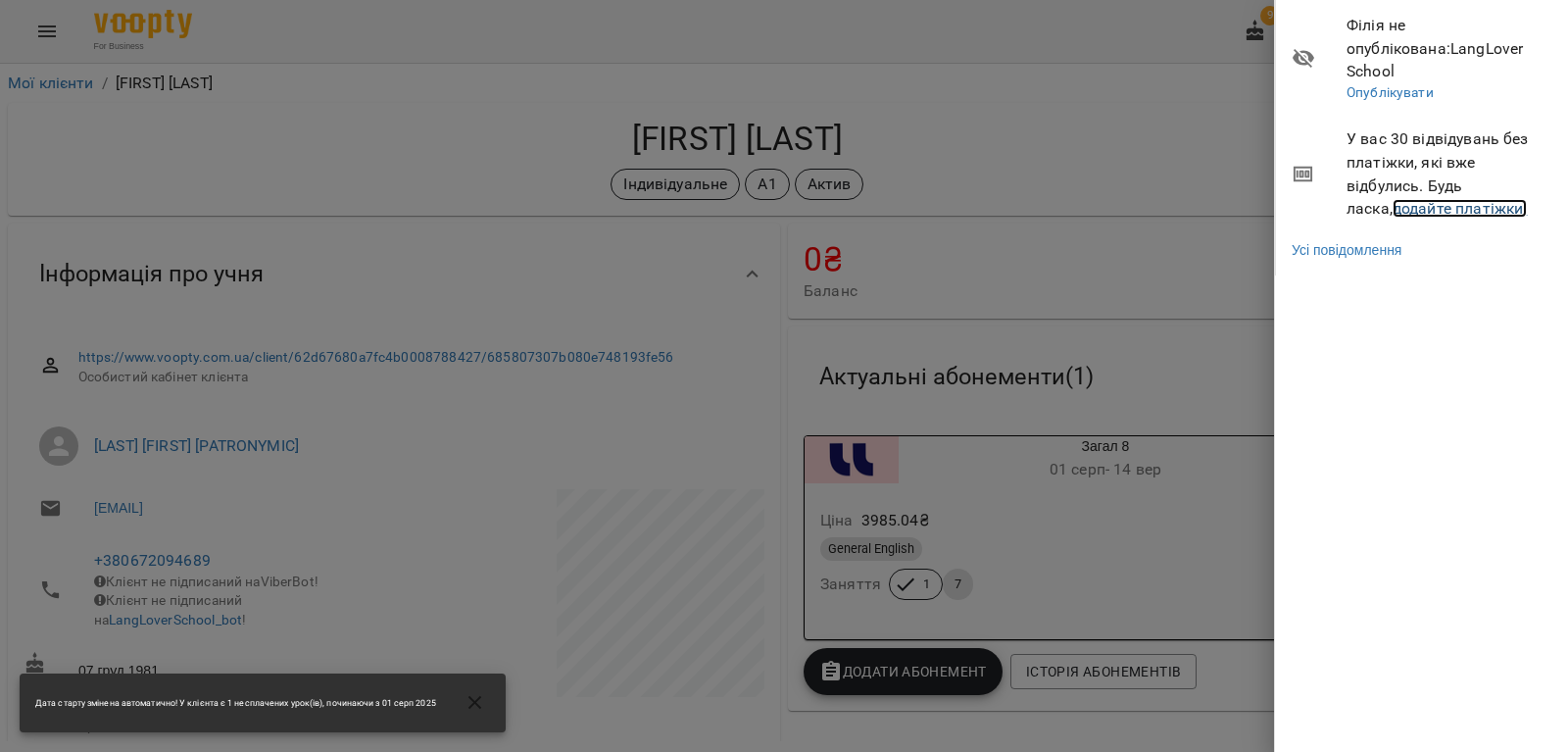 click on "додайте платіжки!" at bounding box center (1460, 208) 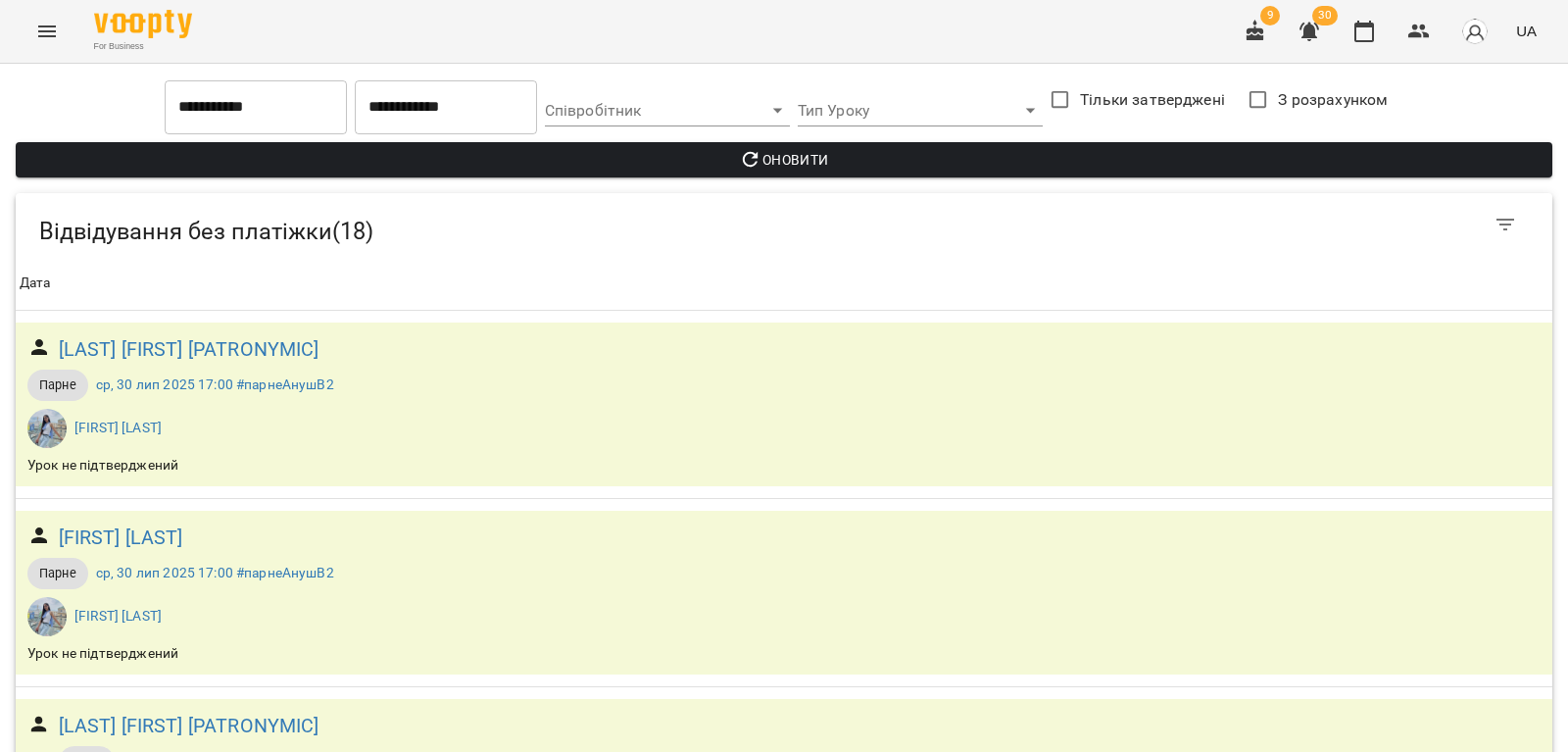 scroll, scrollTop: 2235, scrollLeft: 0, axis: vertical 